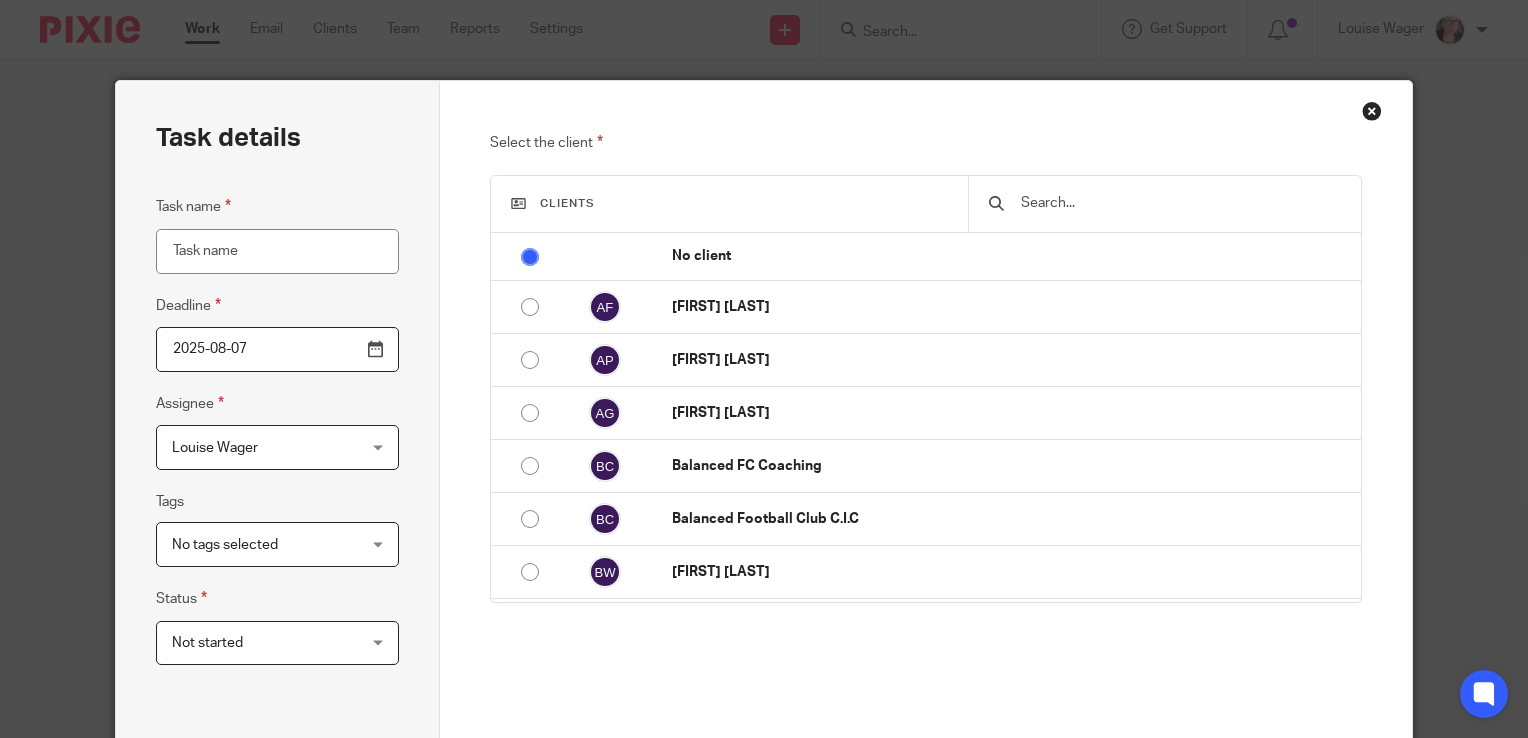 scroll, scrollTop: 0, scrollLeft: 0, axis: both 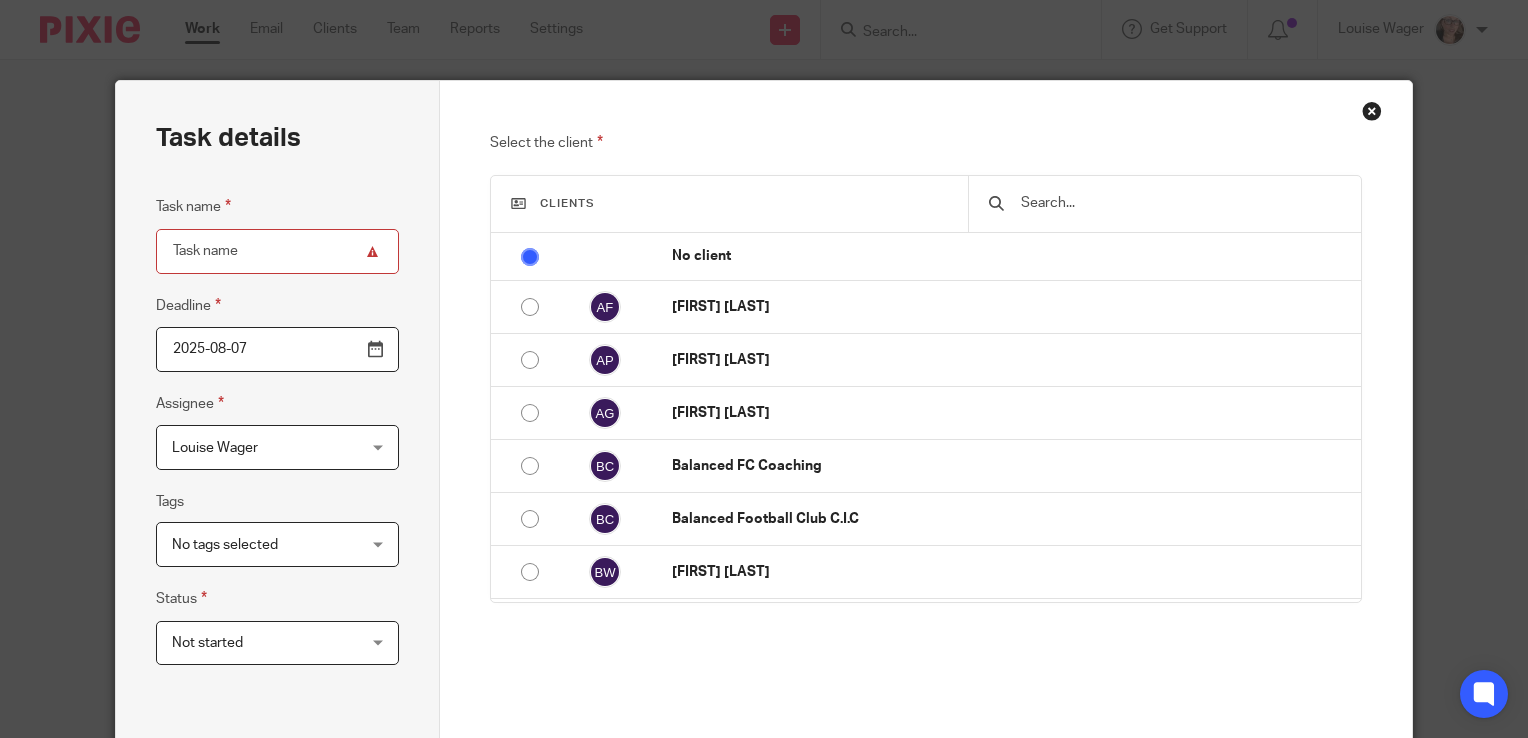 click at bounding box center [1372, 111] 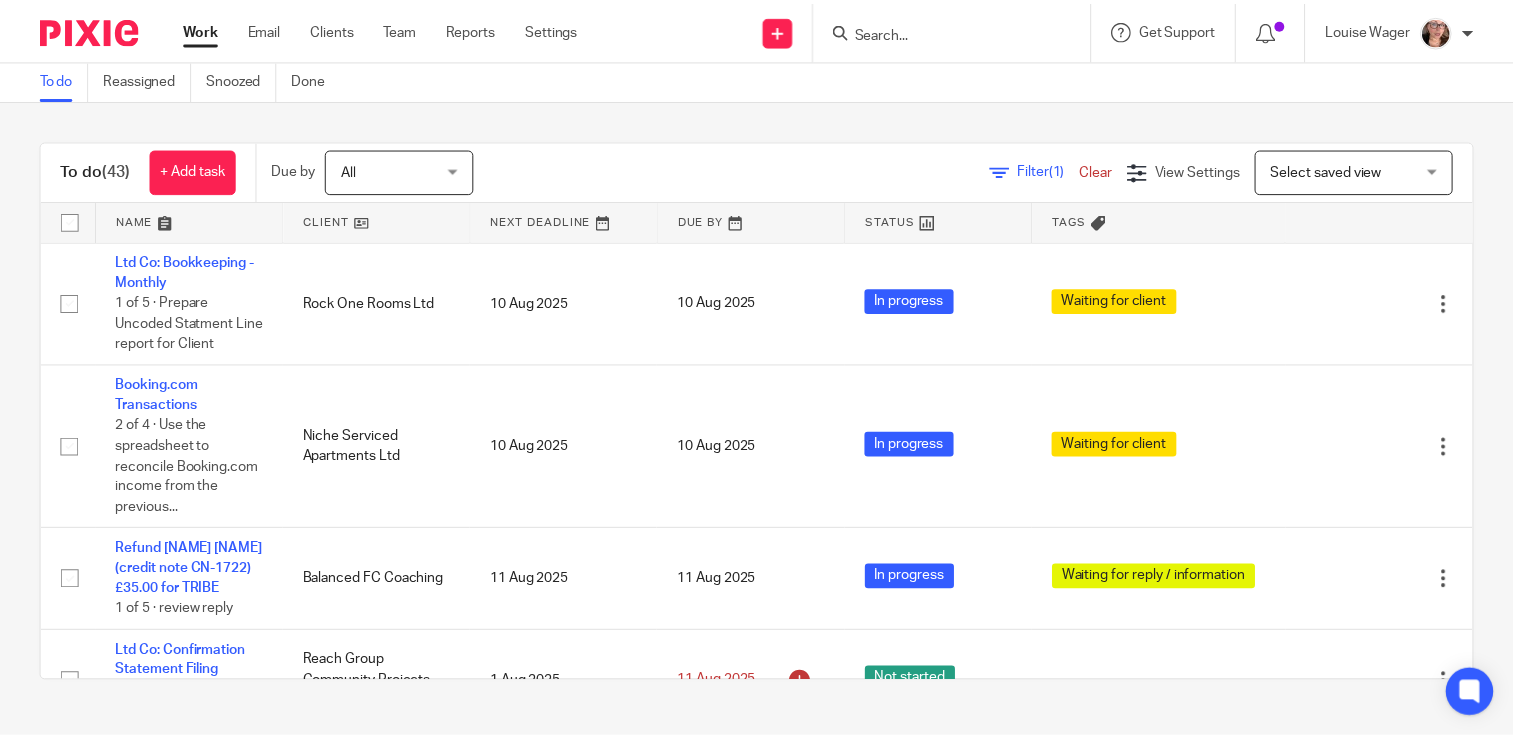 scroll, scrollTop: 0, scrollLeft: 0, axis: both 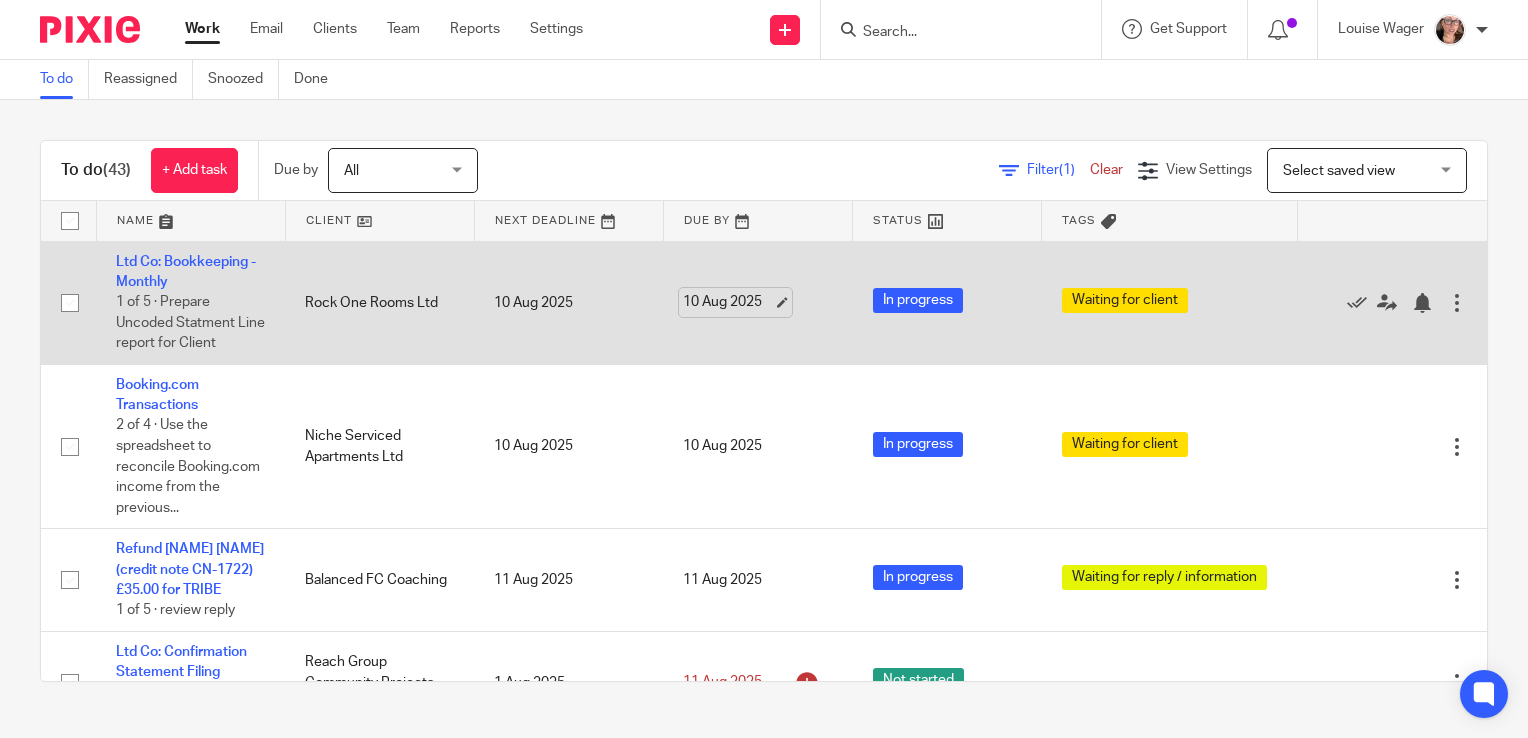 click on "10 Aug 2025" 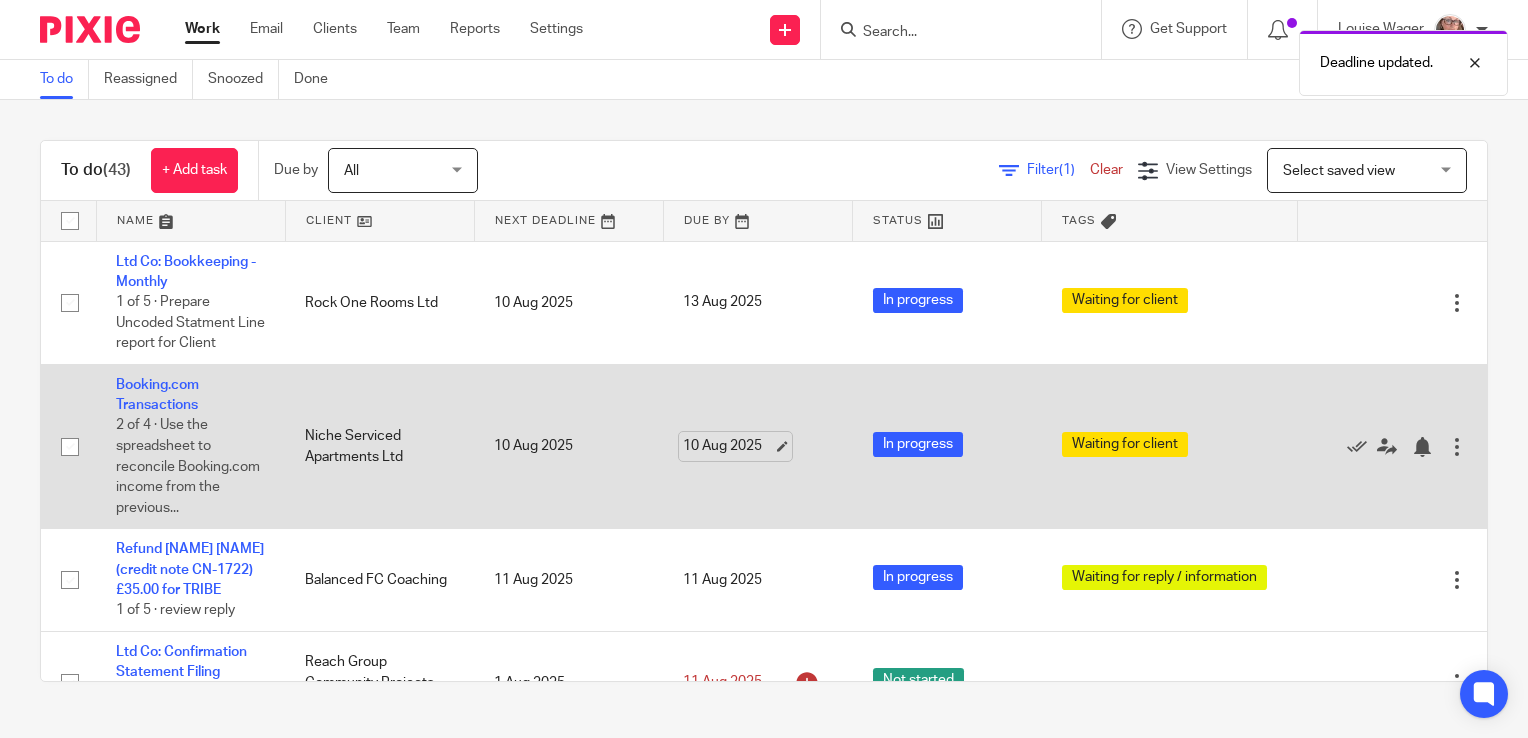 click on "10 Aug 2025" 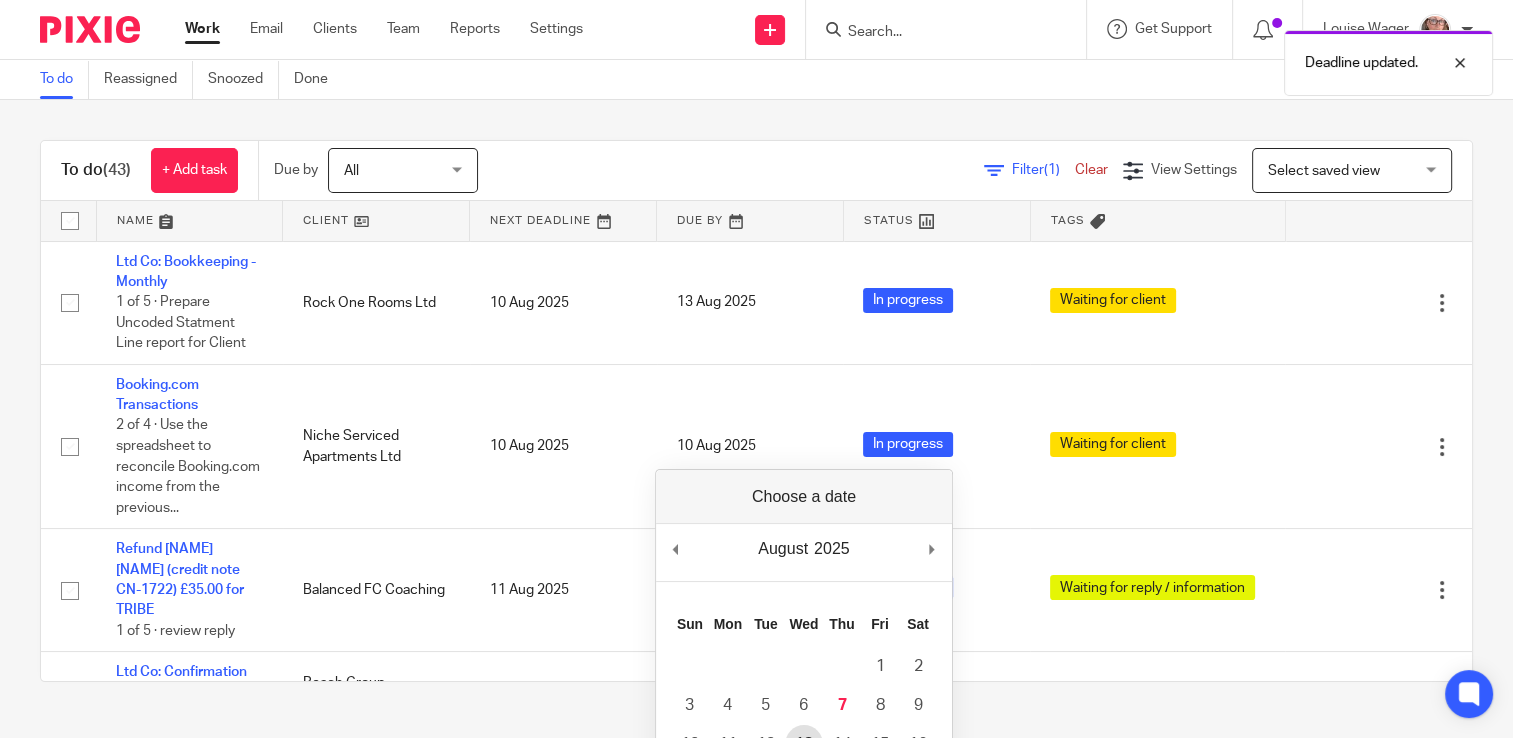 click on "13" at bounding box center [804, 744] 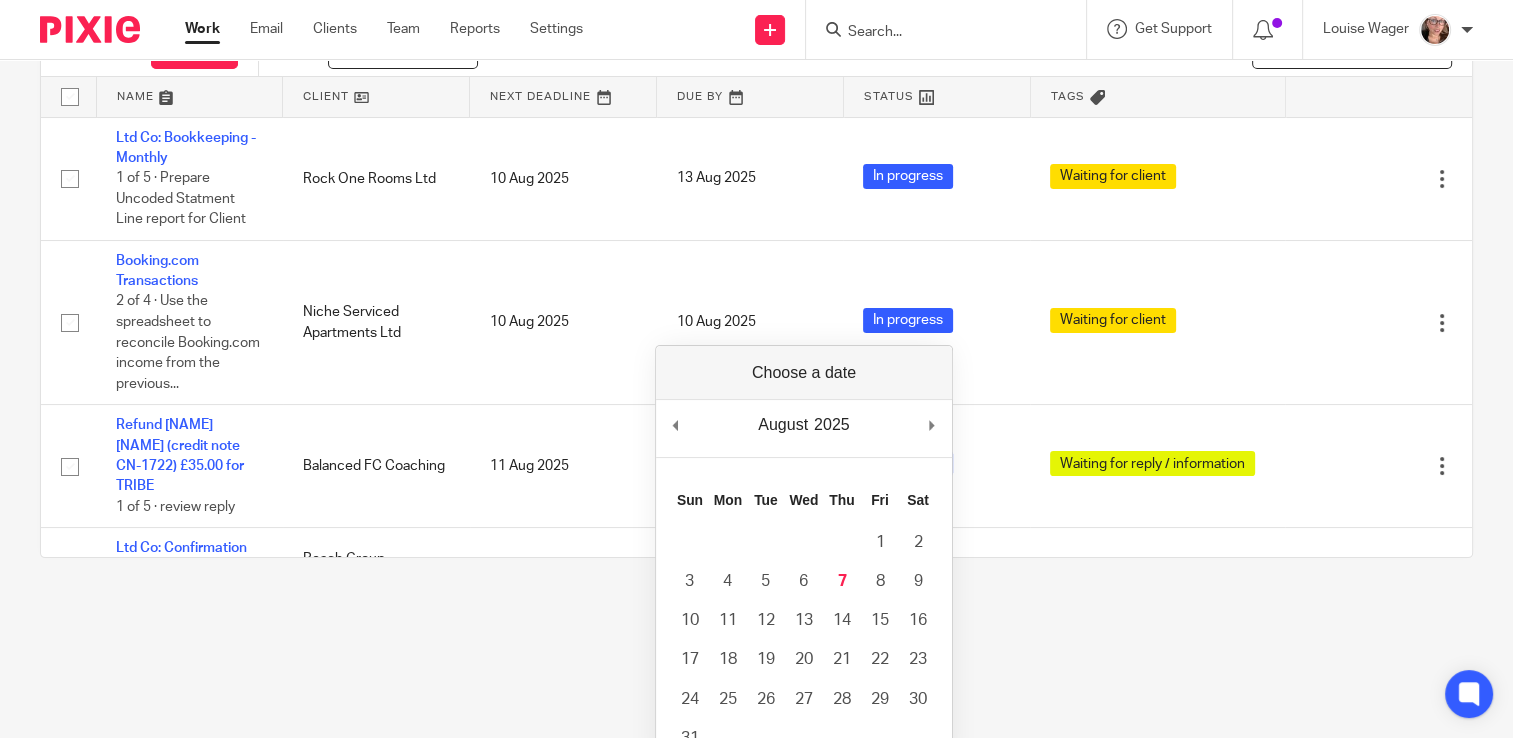scroll, scrollTop: 138, scrollLeft: 0, axis: vertical 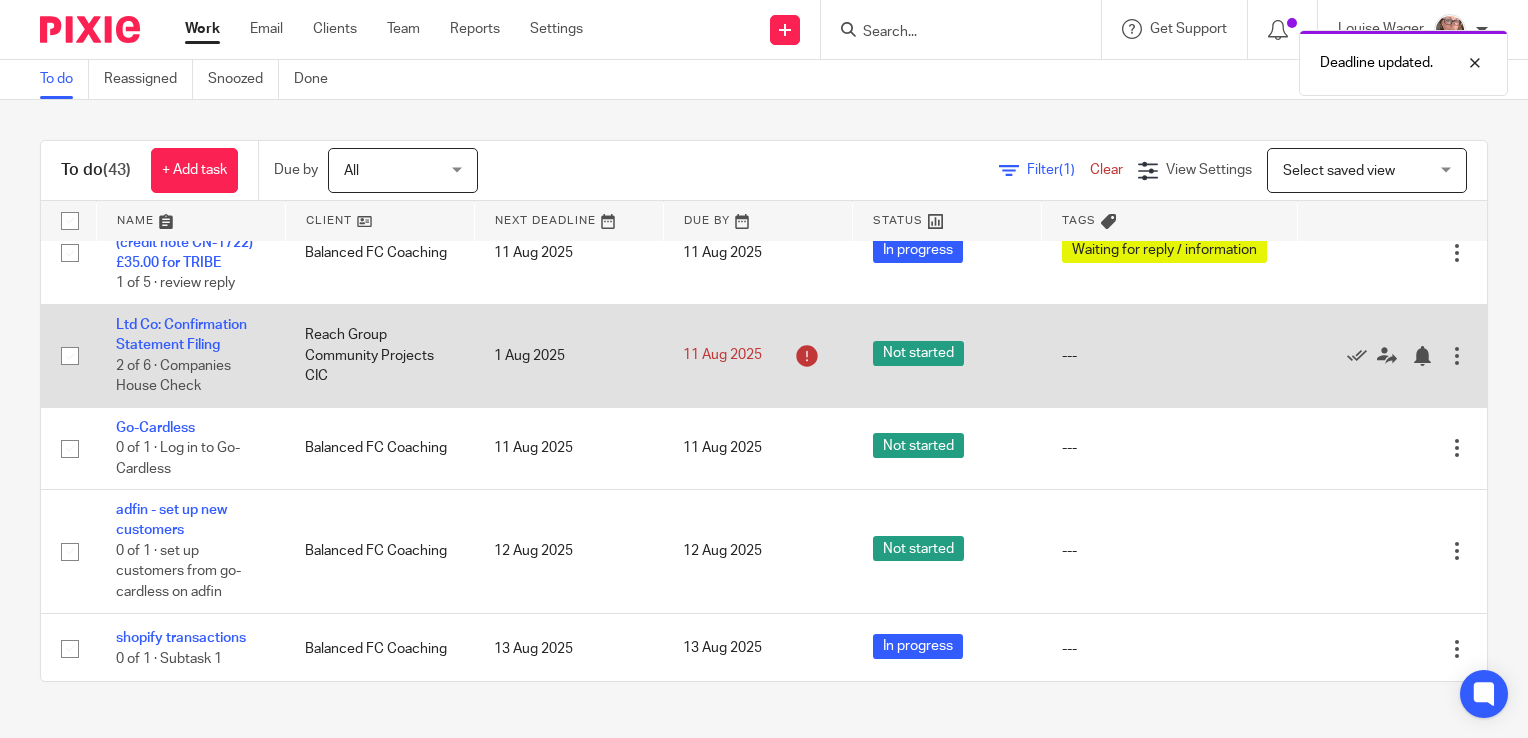 click on "Ltd Co: Confirmation Statement Filing
2
of
6 ·
Companies House Check" 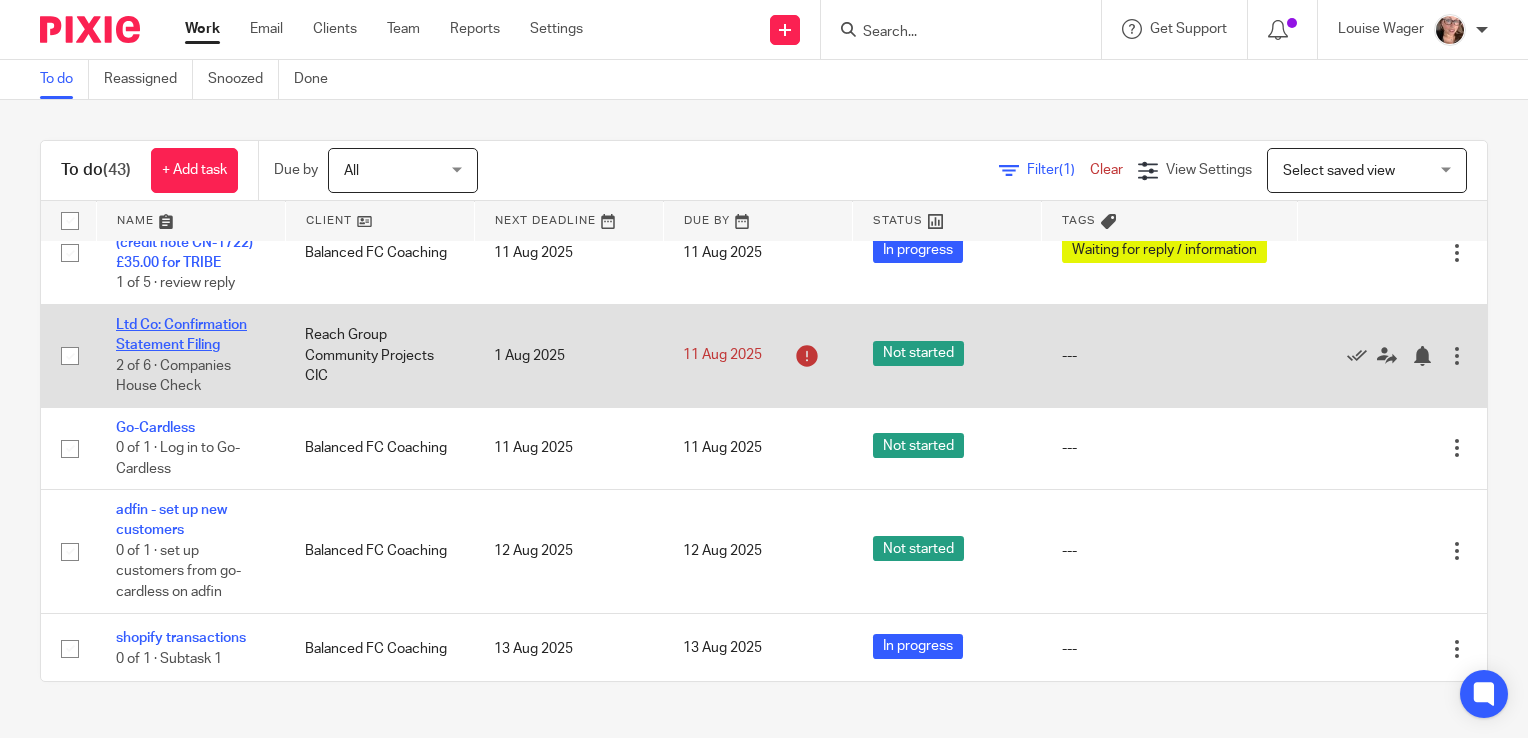 click on "Ltd Co: Confirmation Statement Filing" 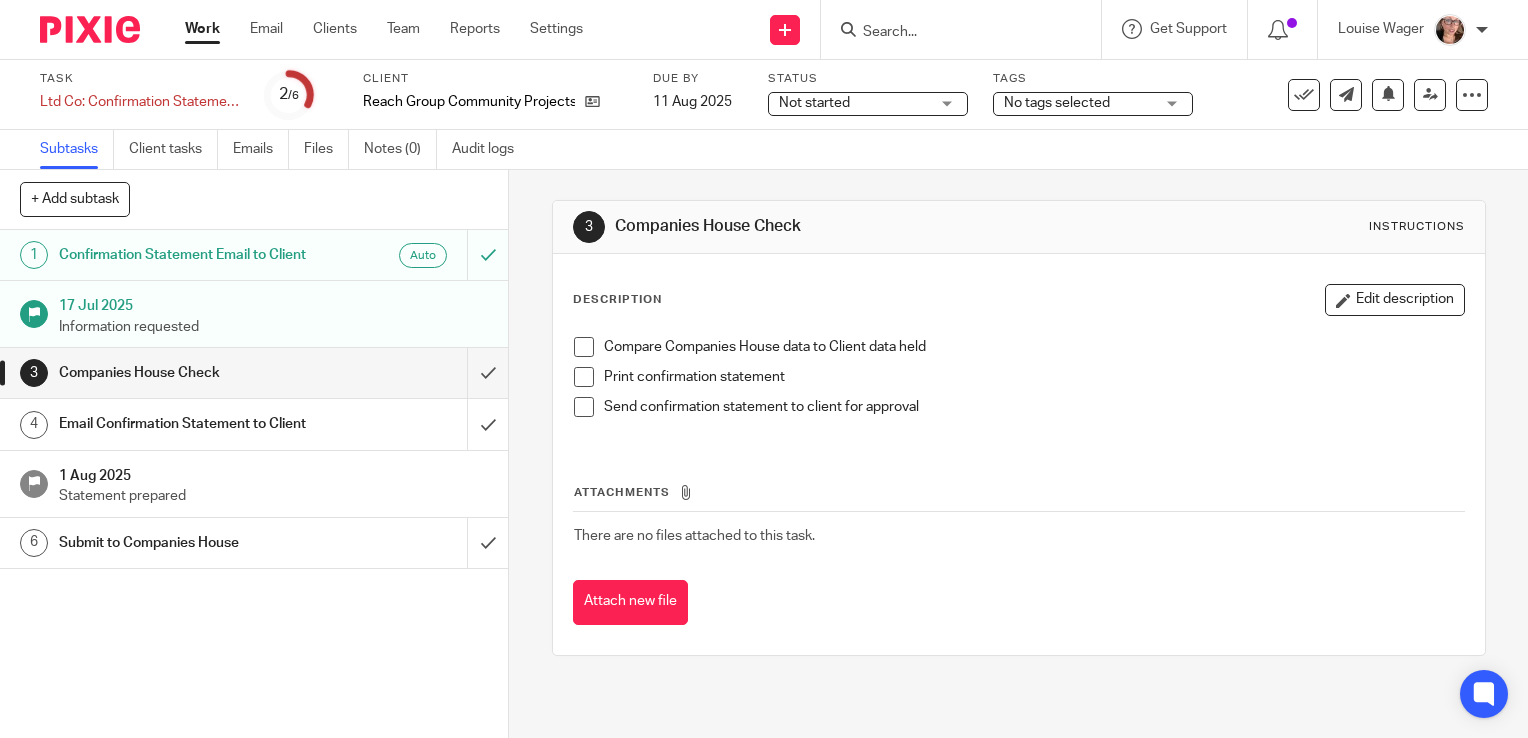 scroll, scrollTop: 0, scrollLeft: 0, axis: both 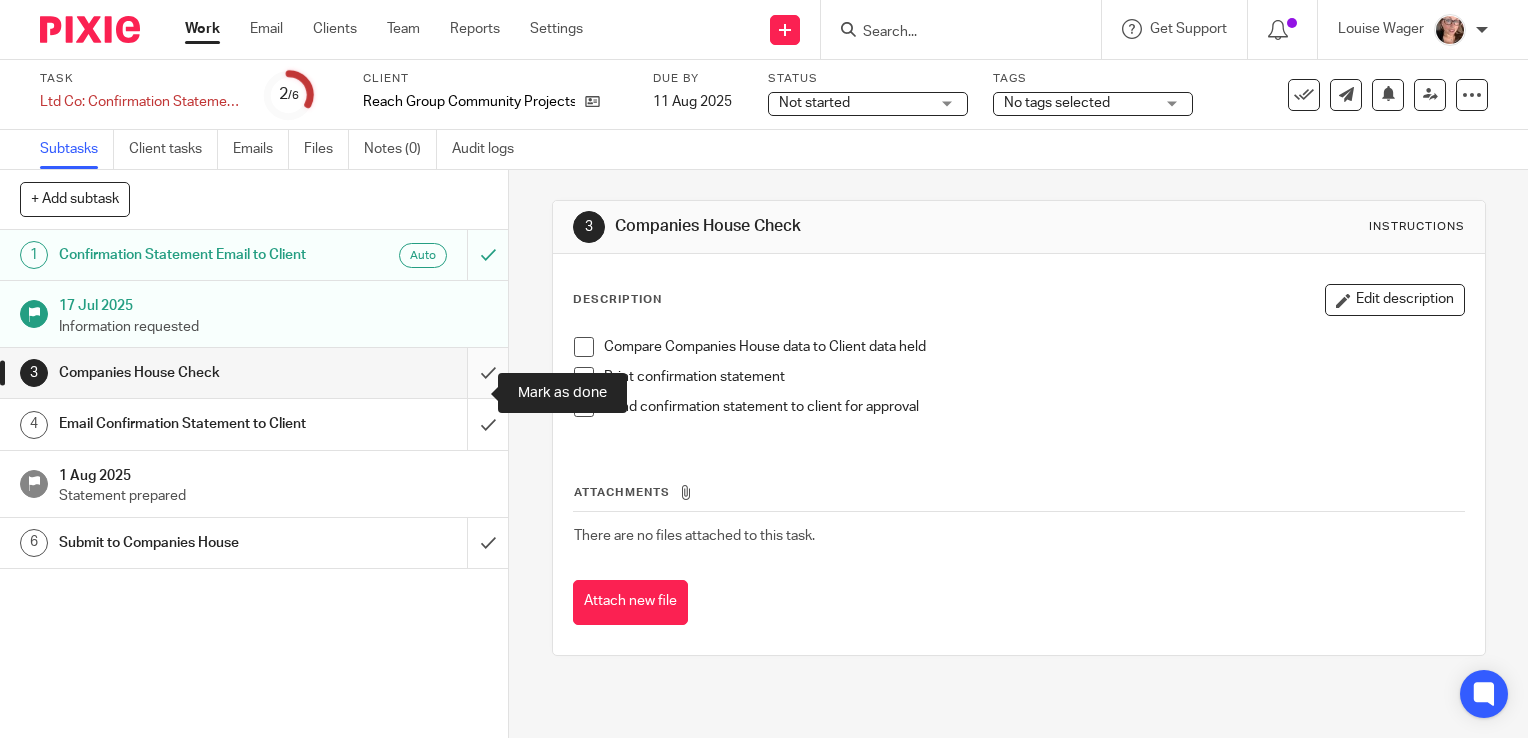 click at bounding box center (254, 373) 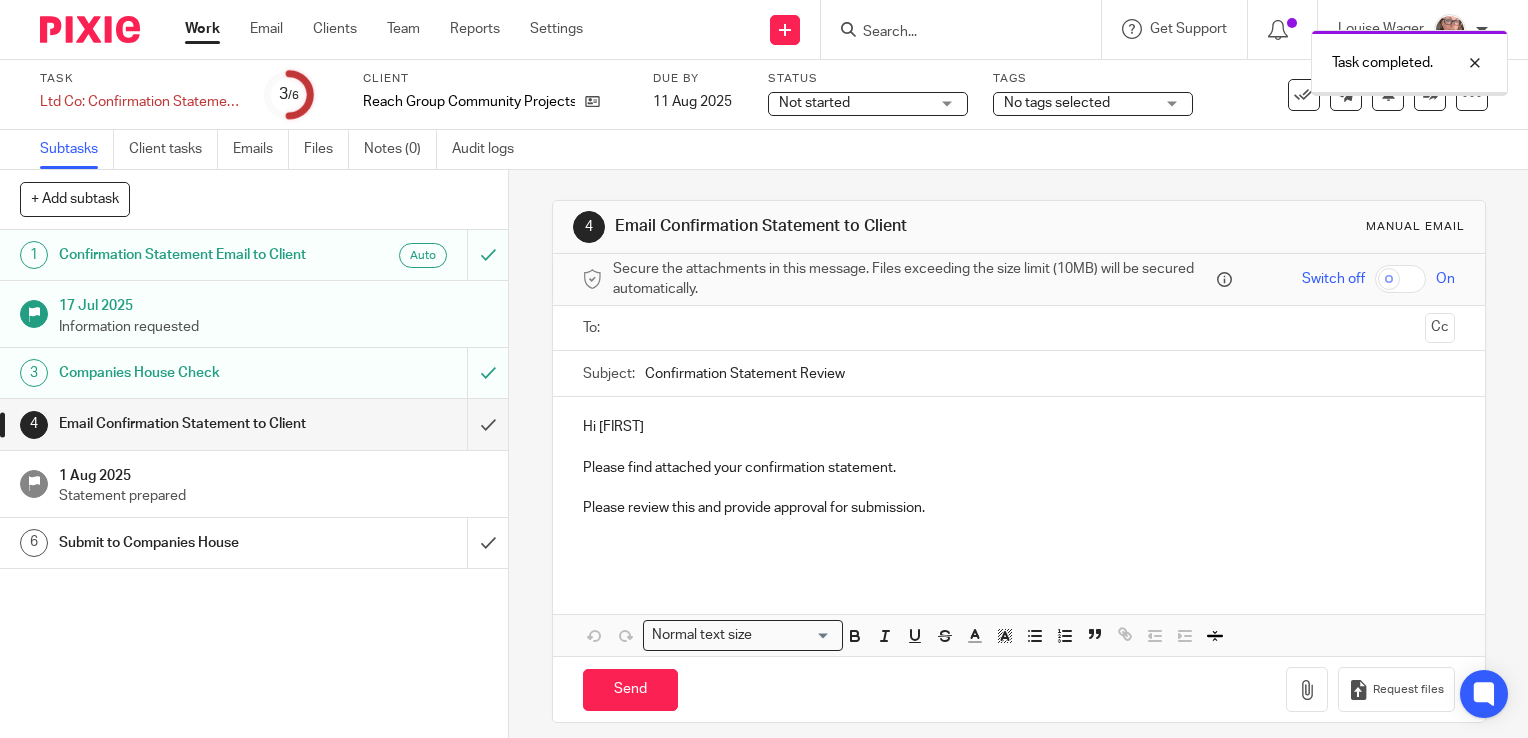 scroll, scrollTop: 0, scrollLeft: 0, axis: both 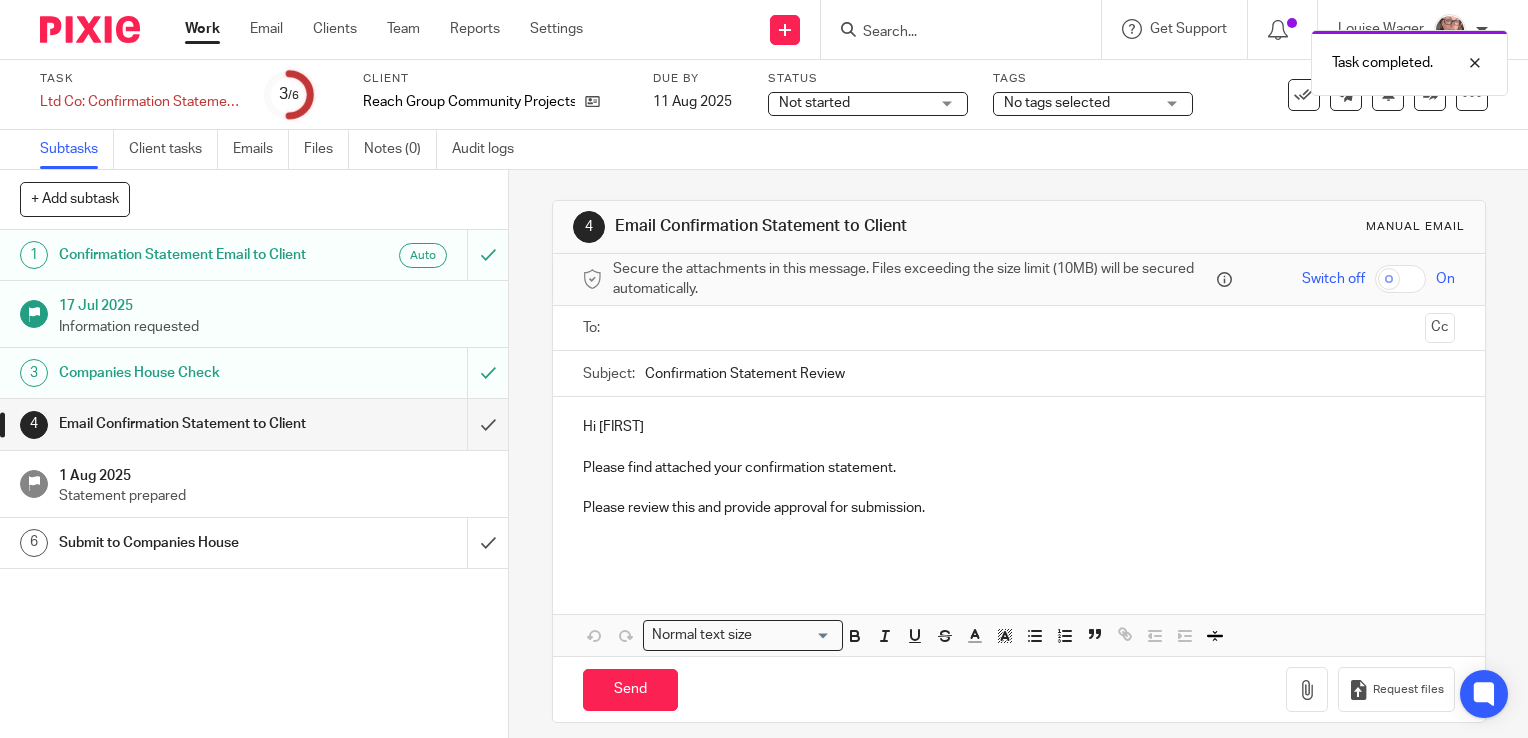 click on "Not started" at bounding box center [854, 103] 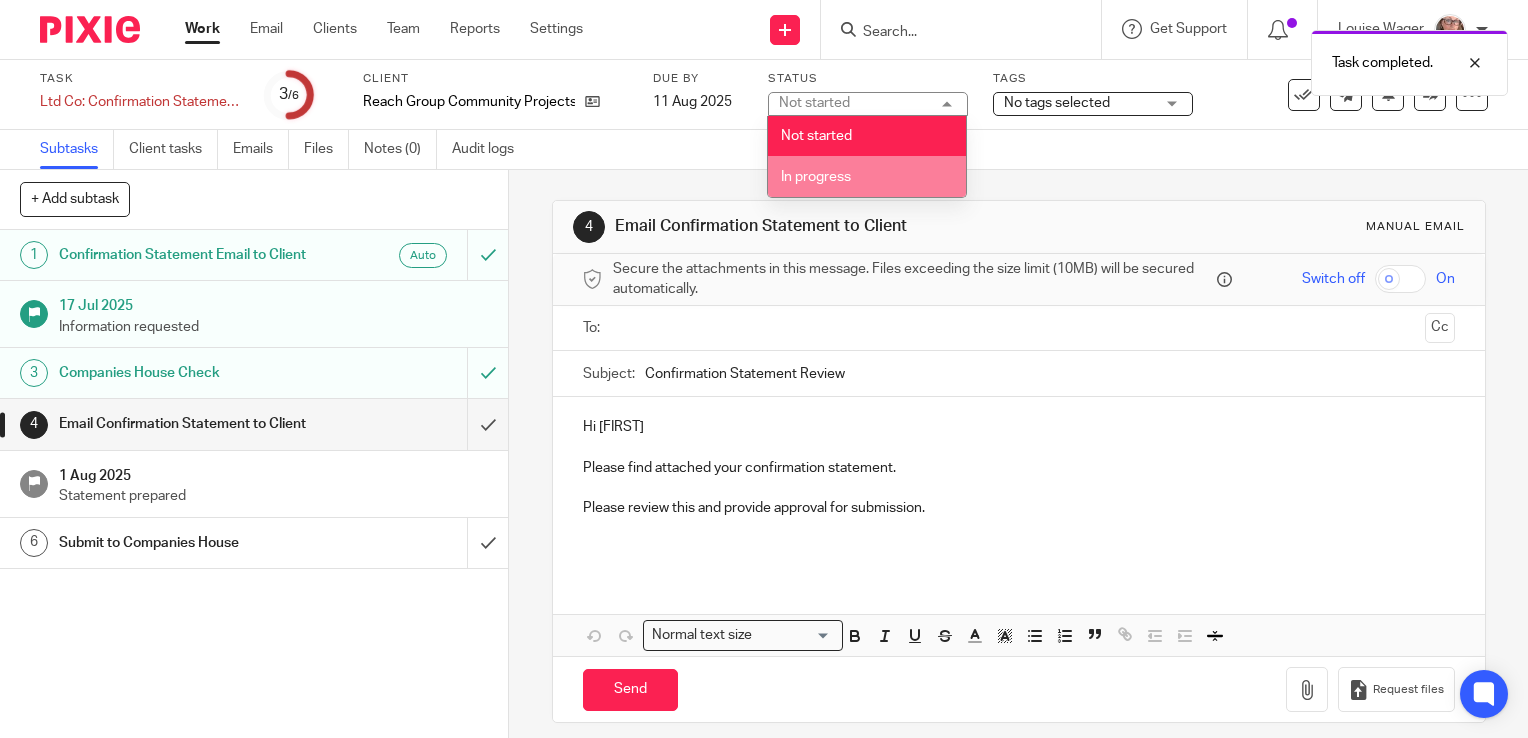 click on "In progress" at bounding box center (867, 176) 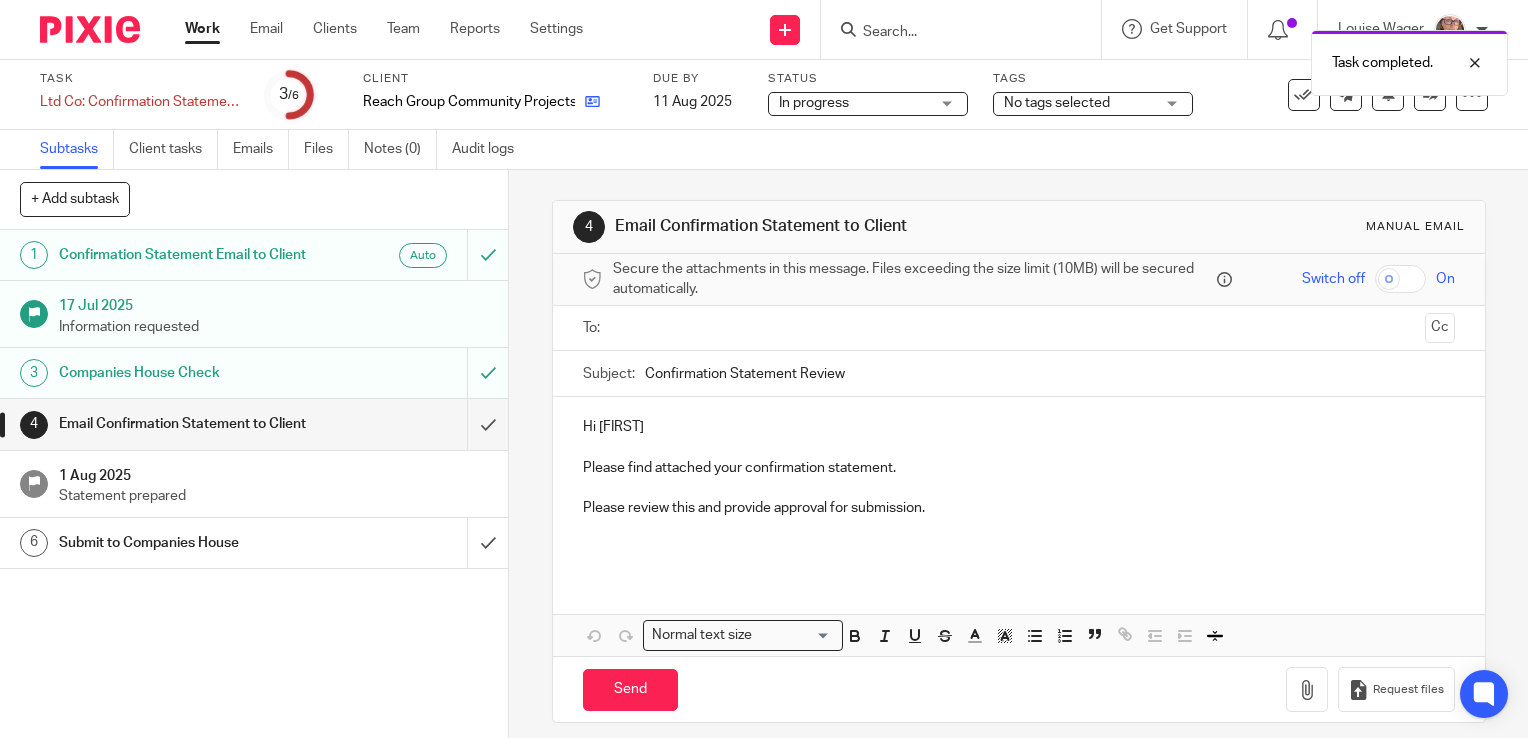click at bounding box center [592, 101] 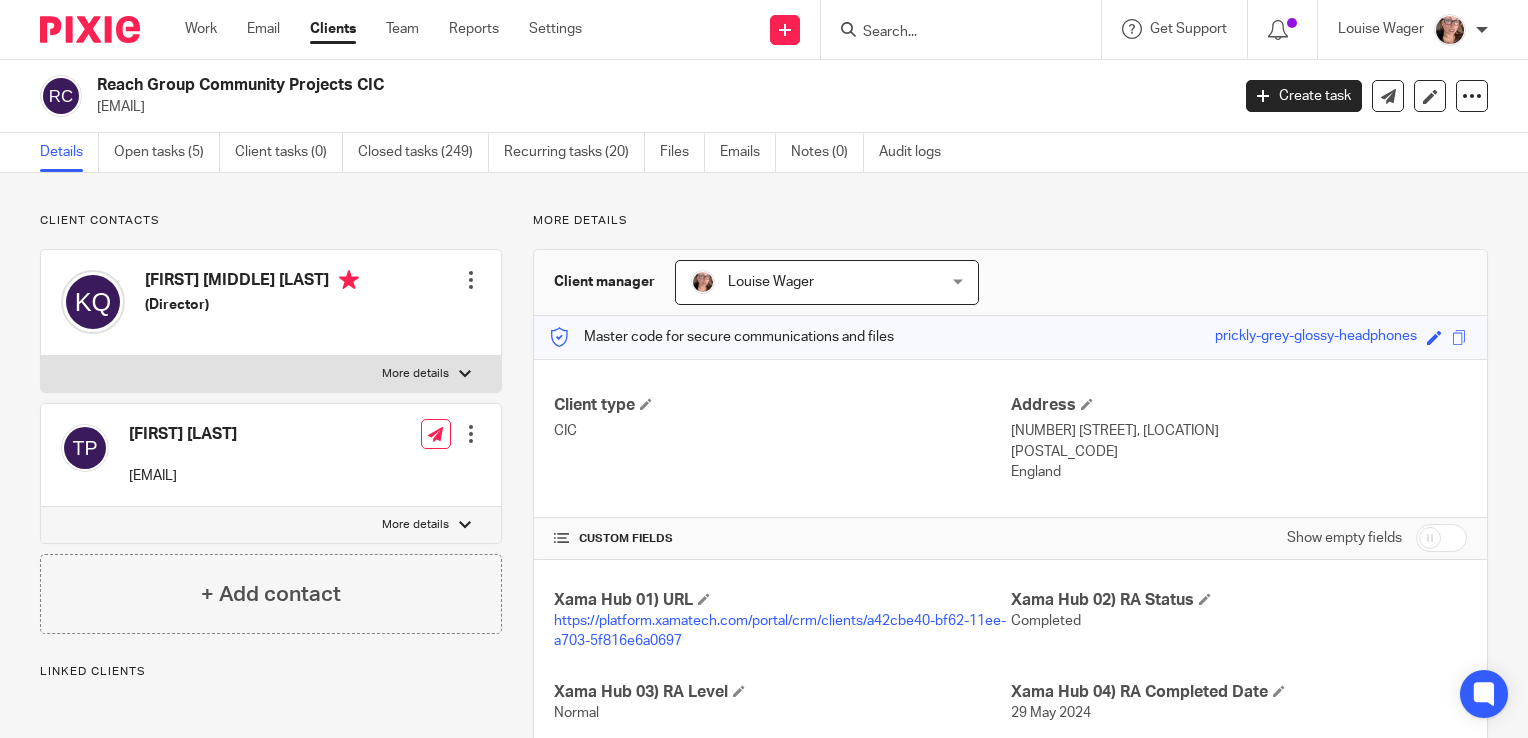 scroll, scrollTop: 0, scrollLeft: 0, axis: both 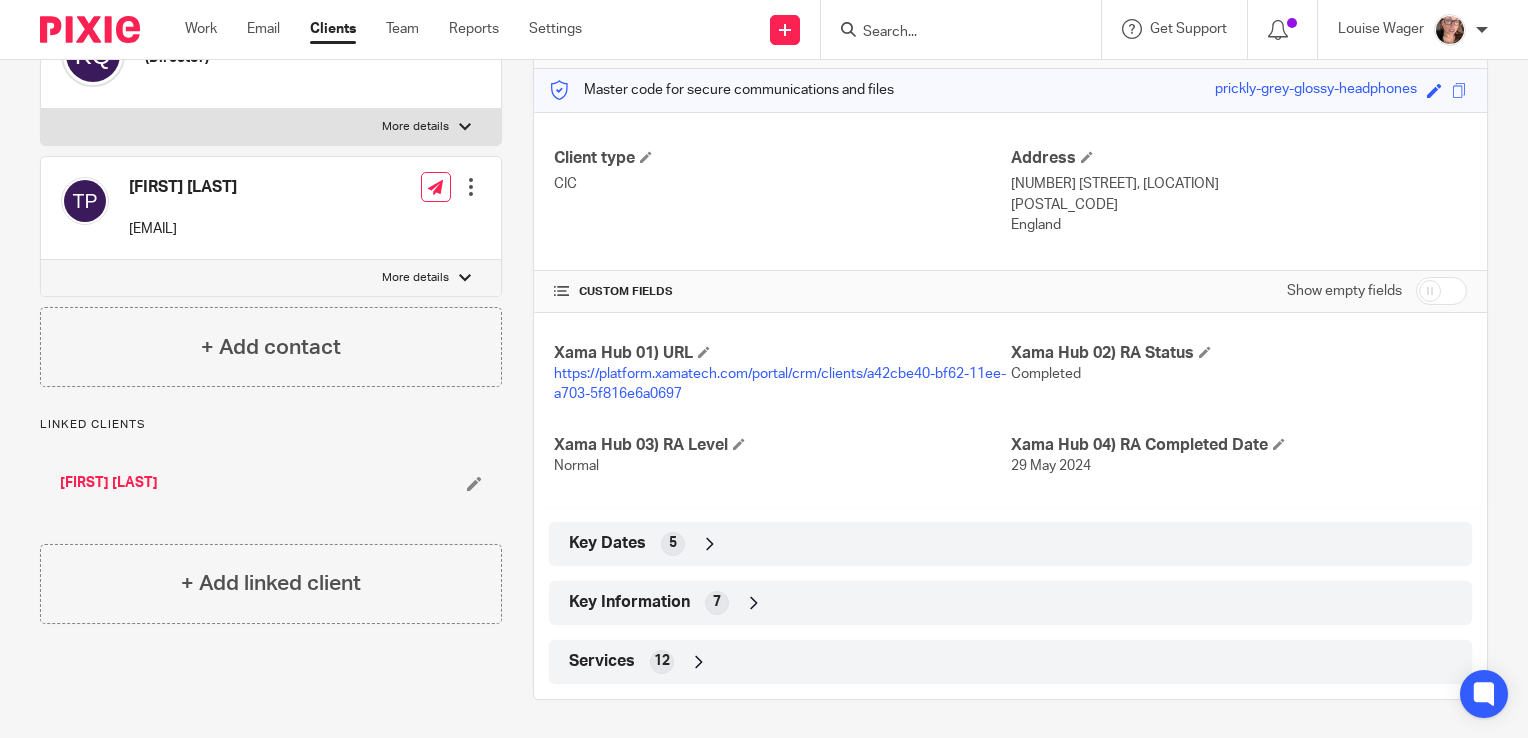 click at bounding box center (754, 603) 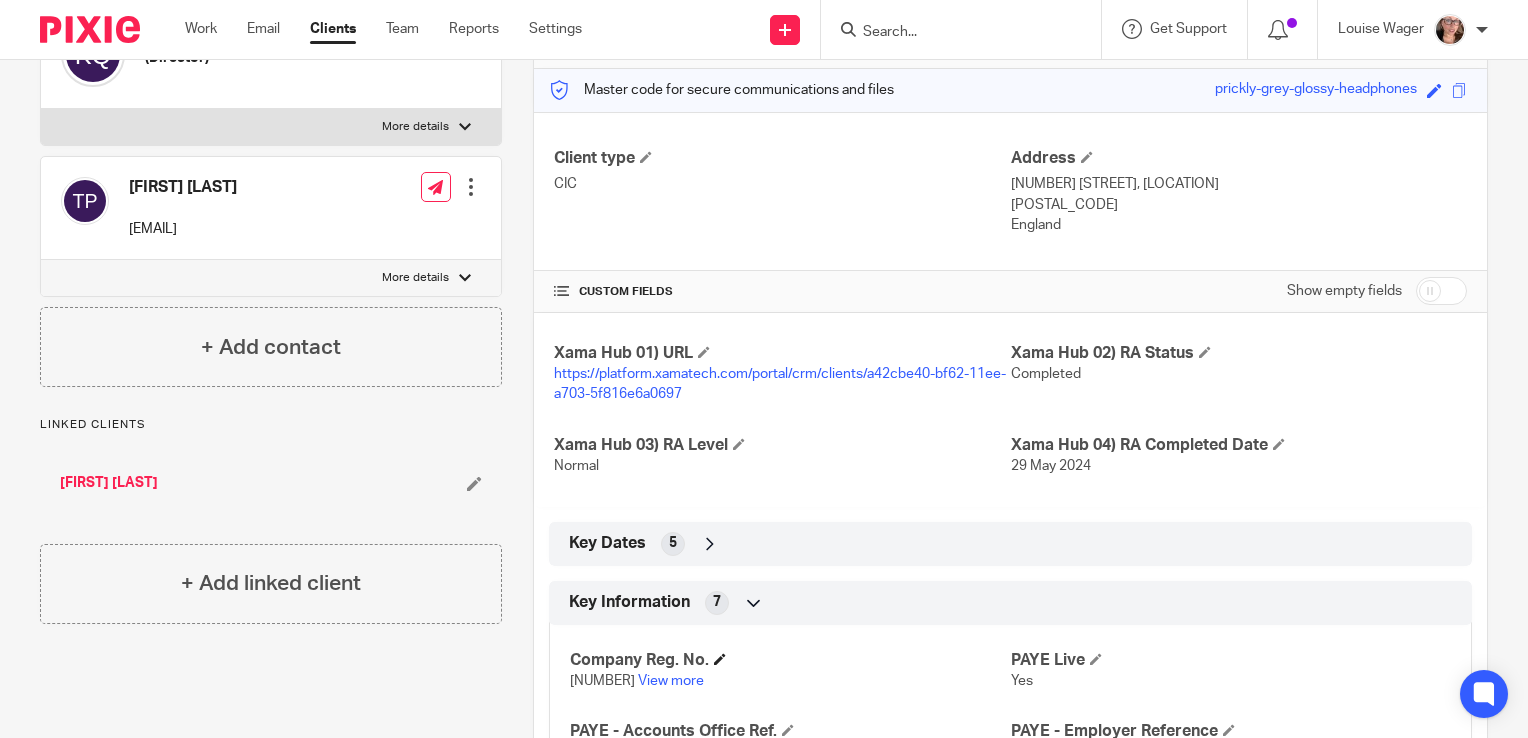 click on "Company Reg. No." at bounding box center [790, 660] 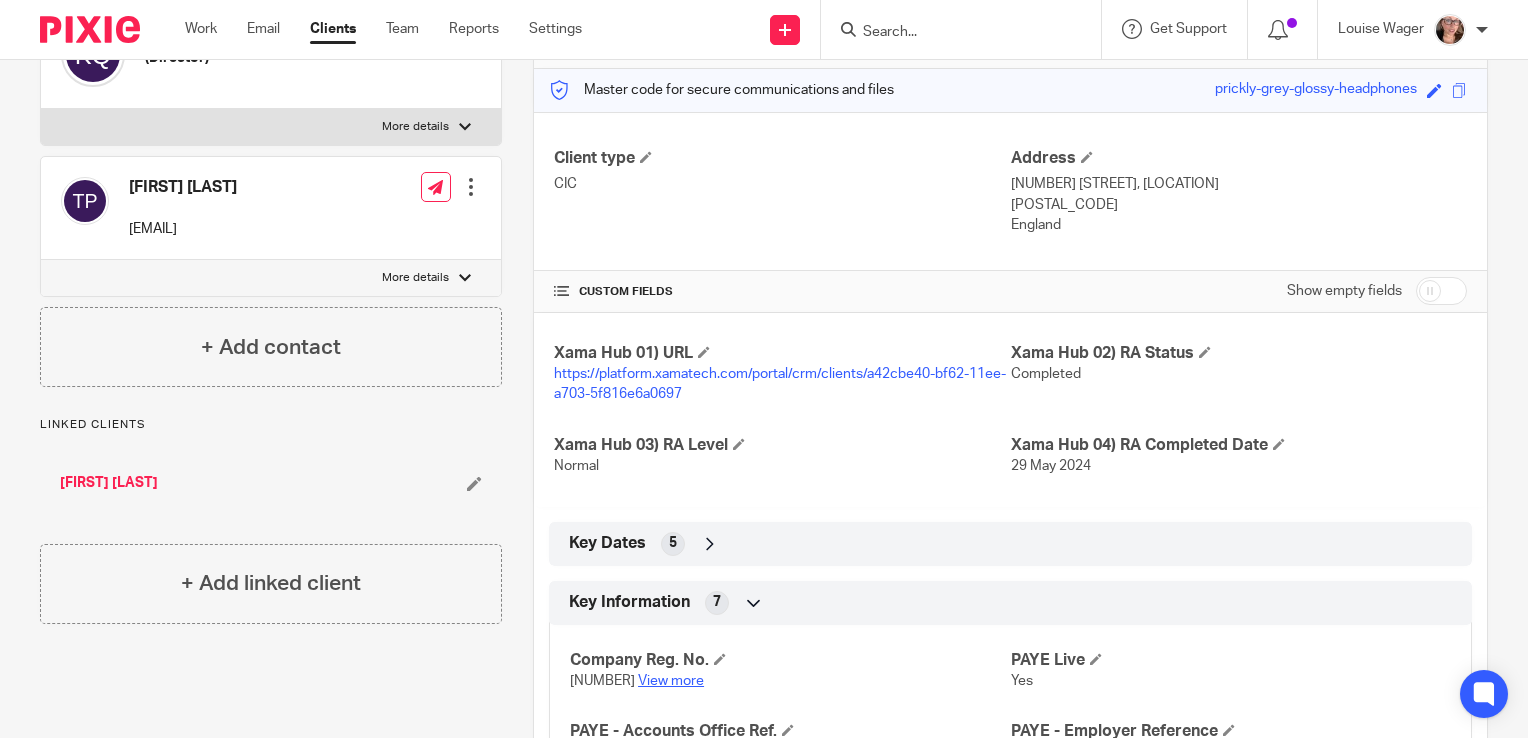 click on "View more" at bounding box center [671, 681] 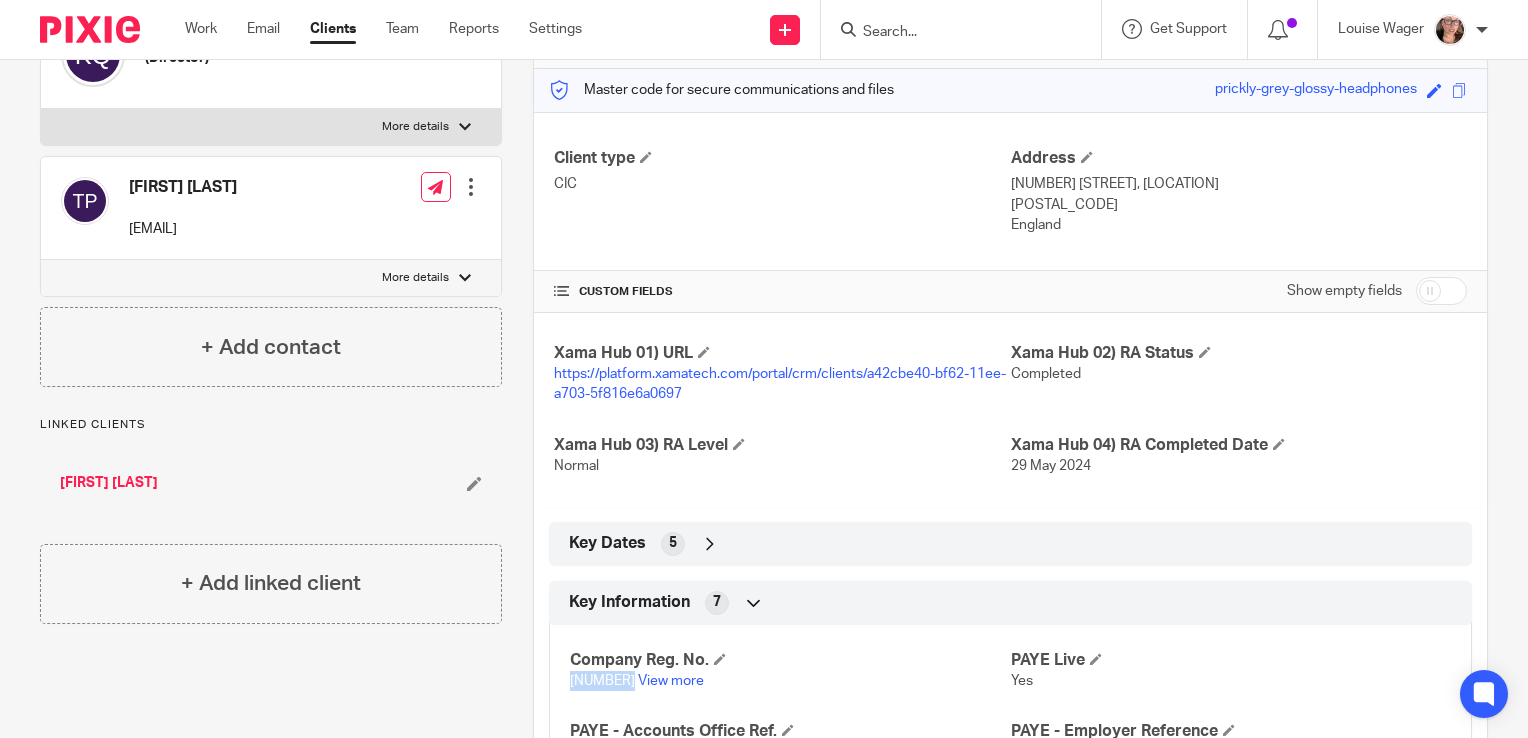 drag, startPoint x: 560, startPoint y: 670, endPoint x: 628, endPoint y: 682, distance: 69.050705 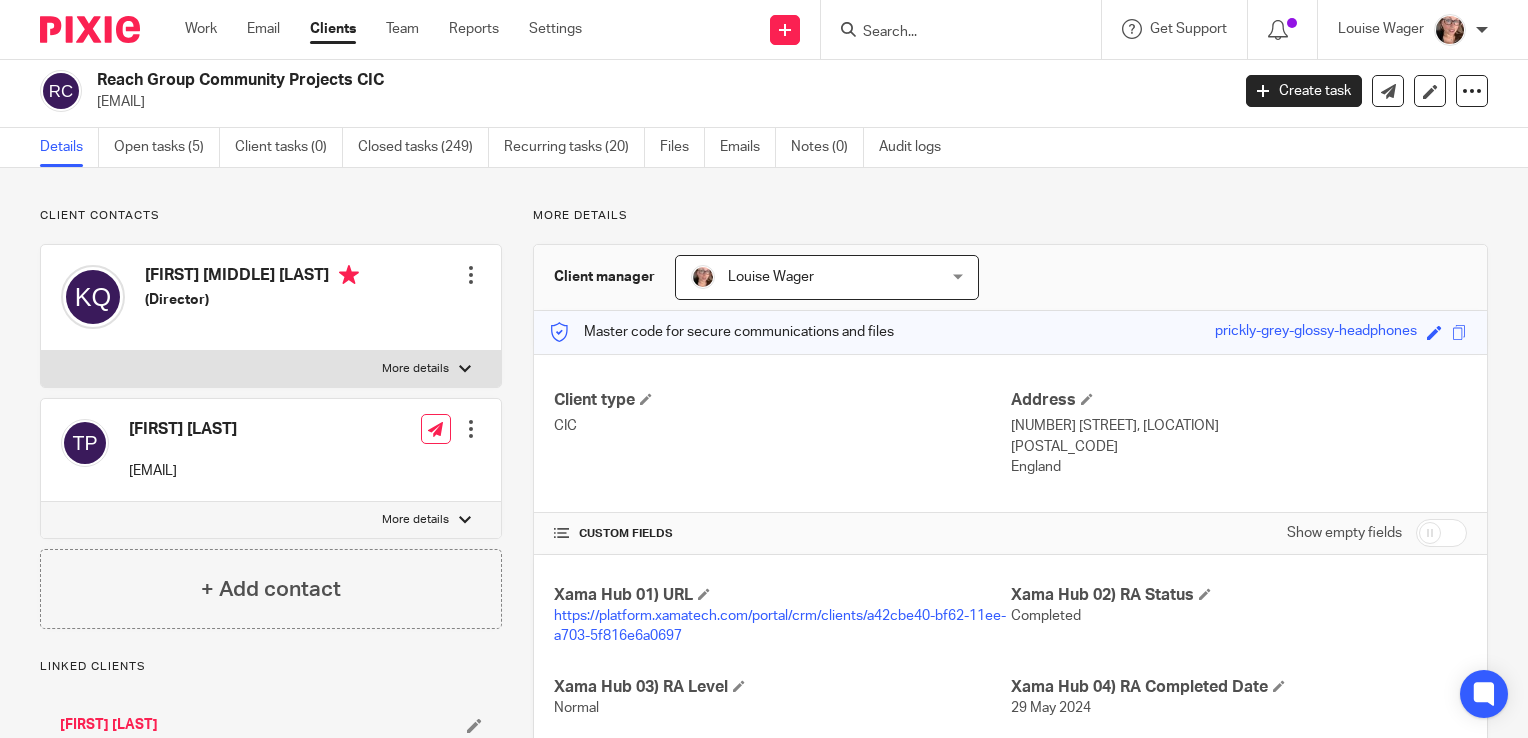 scroll, scrollTop: 0, scrollLeft: 0, axis: both 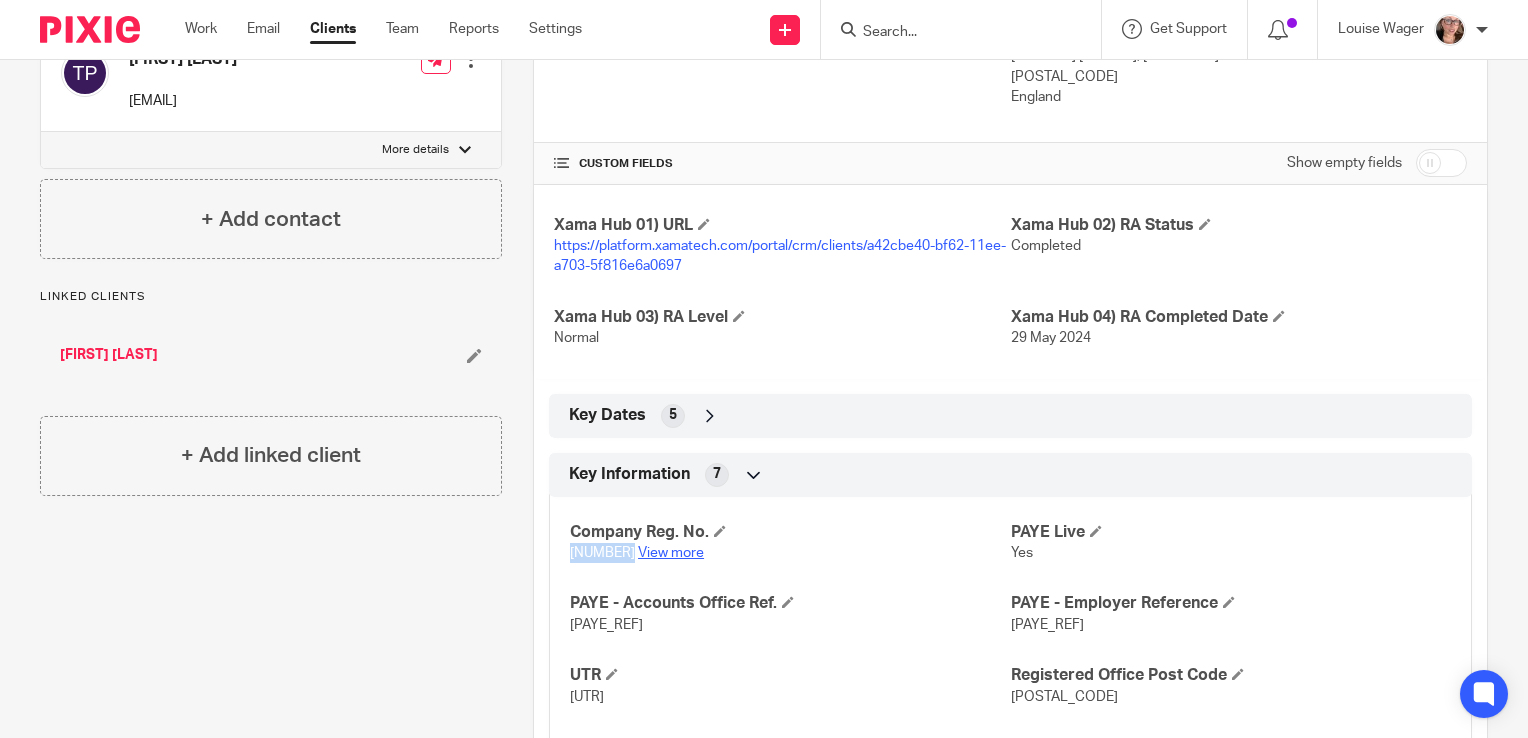 click on "View more" at bounding box center (671, 553) 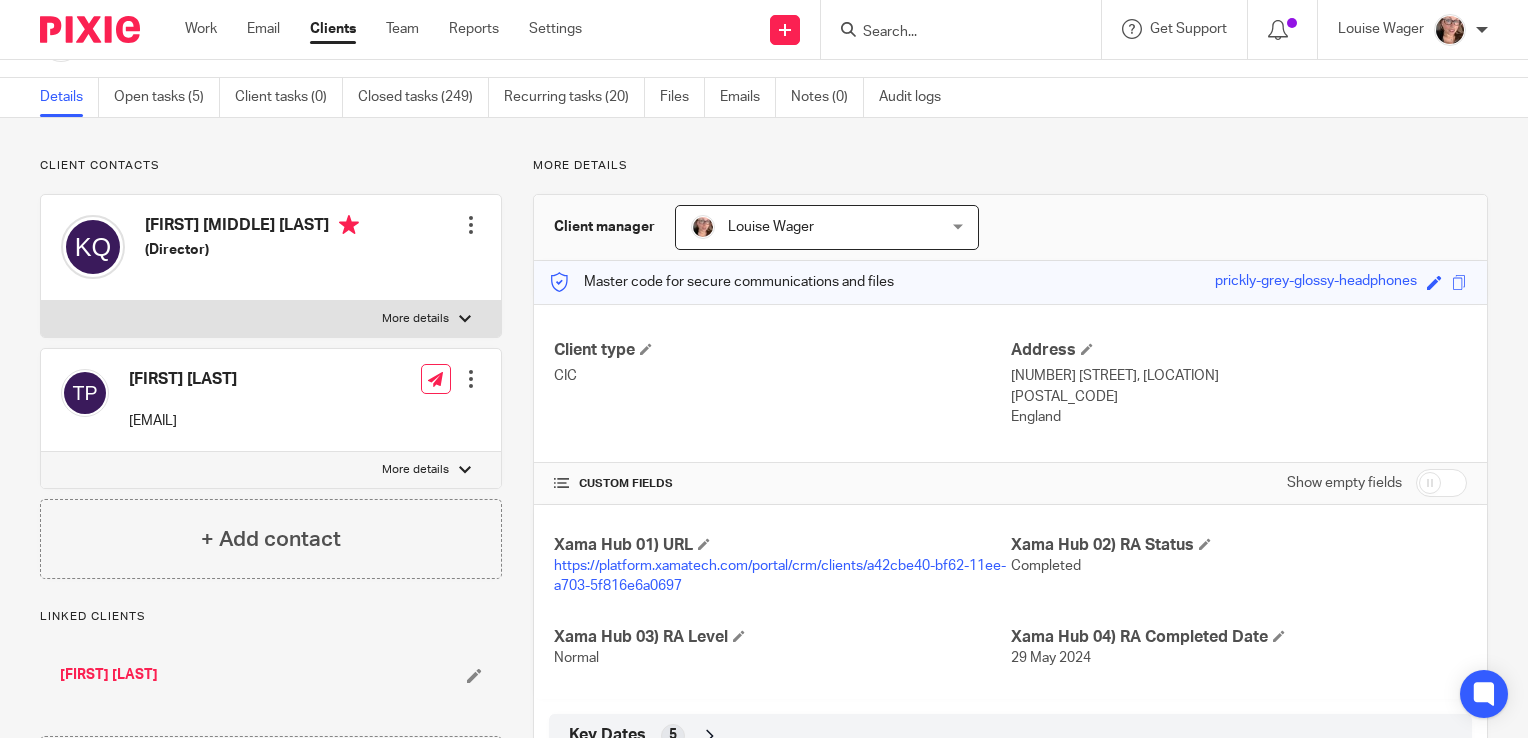 scroll, scrollTop: 49, scrollLeft: 0, axis: vertical 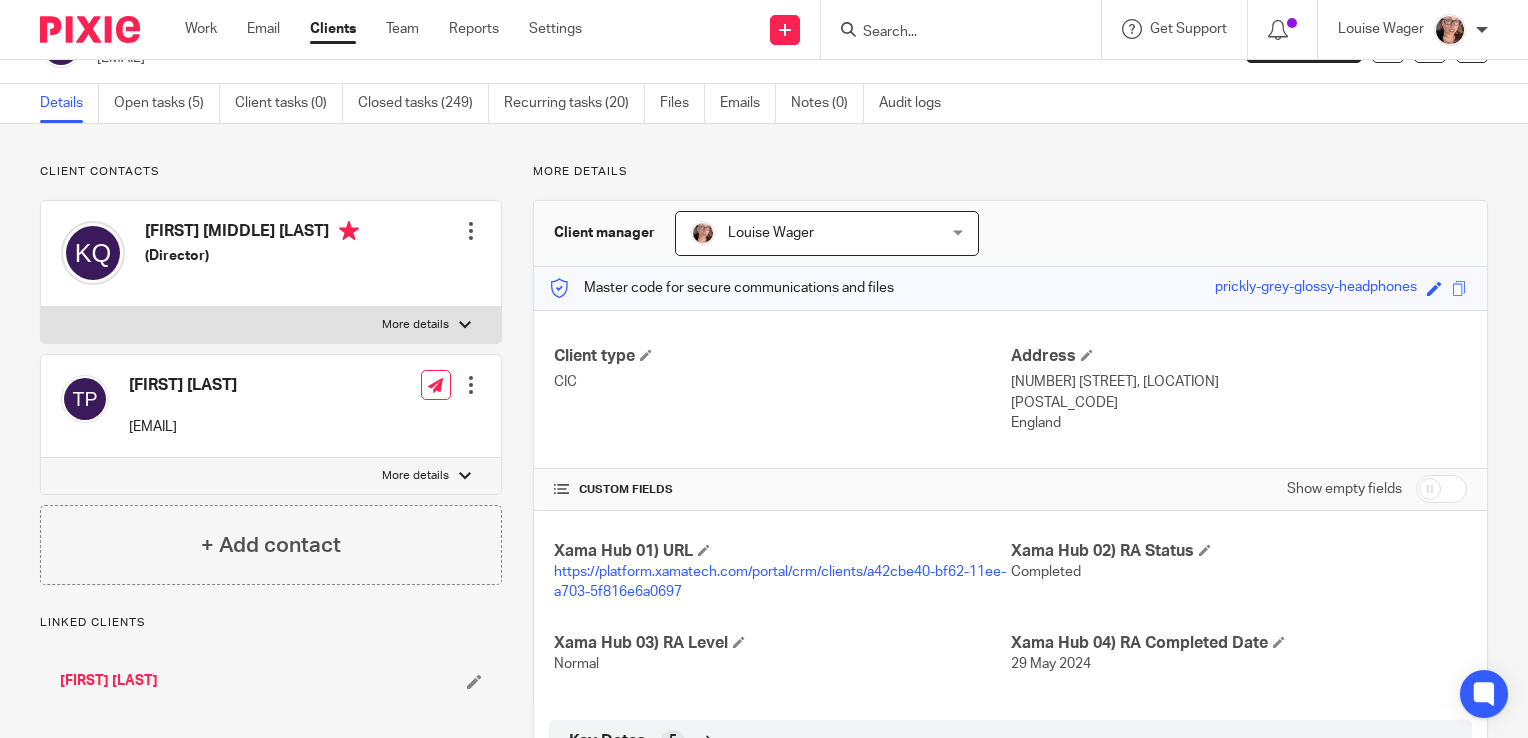 click on "Details" at bounding box center (69, 103) 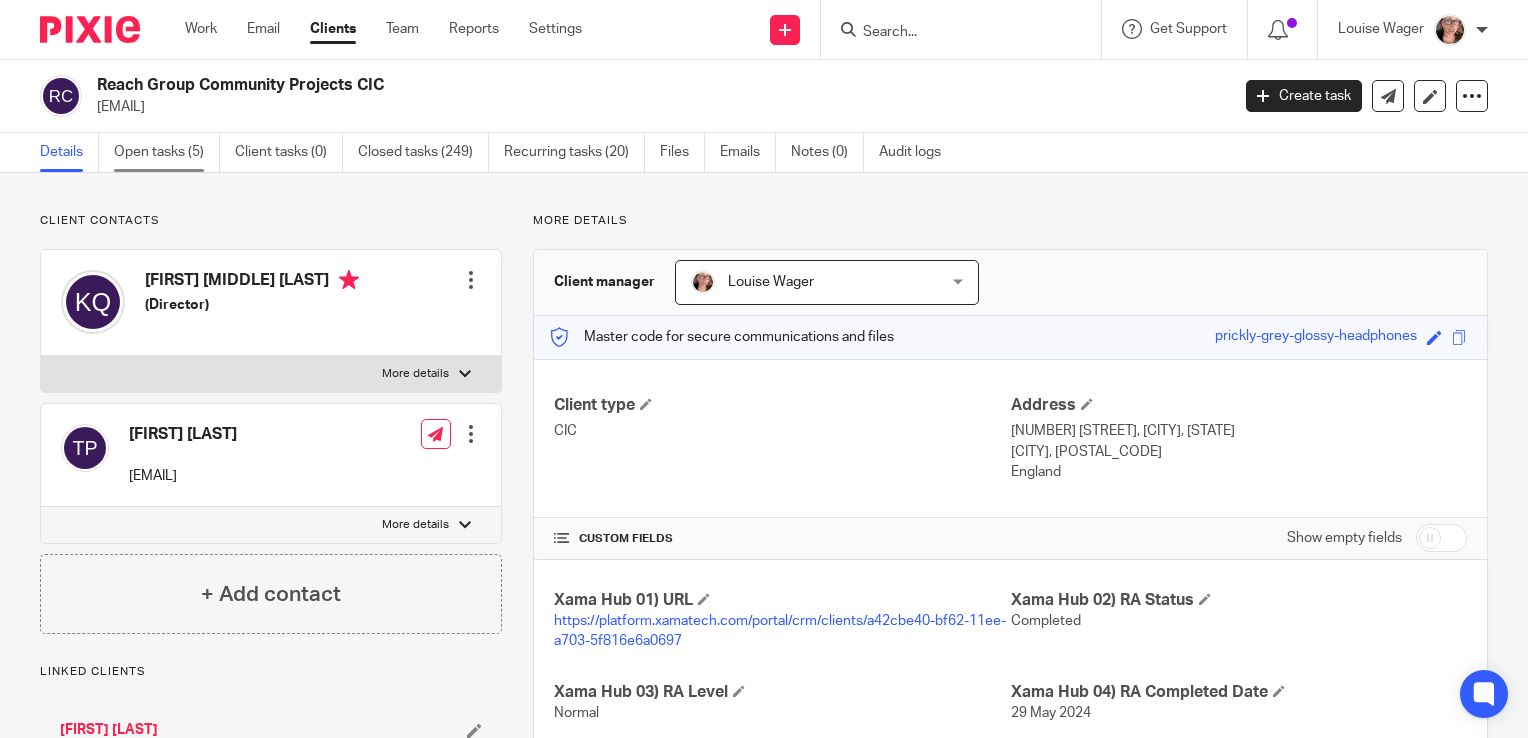 scroll, scrollTop: 0, scrollLeft: 0, axis: both 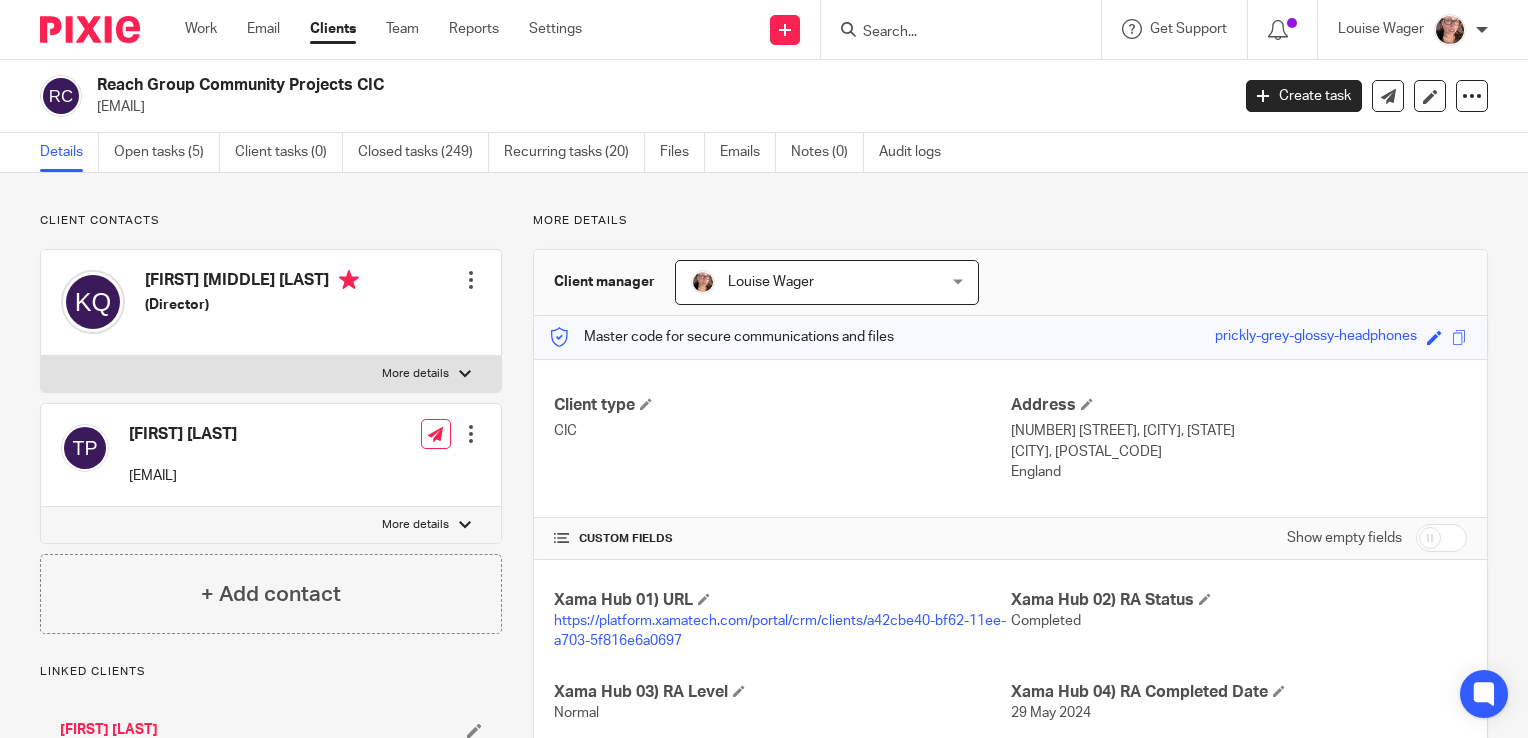 click on "Work
Email
Clients
Team
Reports
Settings
Work
Email
Clients
Team
Reports
Settings" at bounding box center (388, 29) 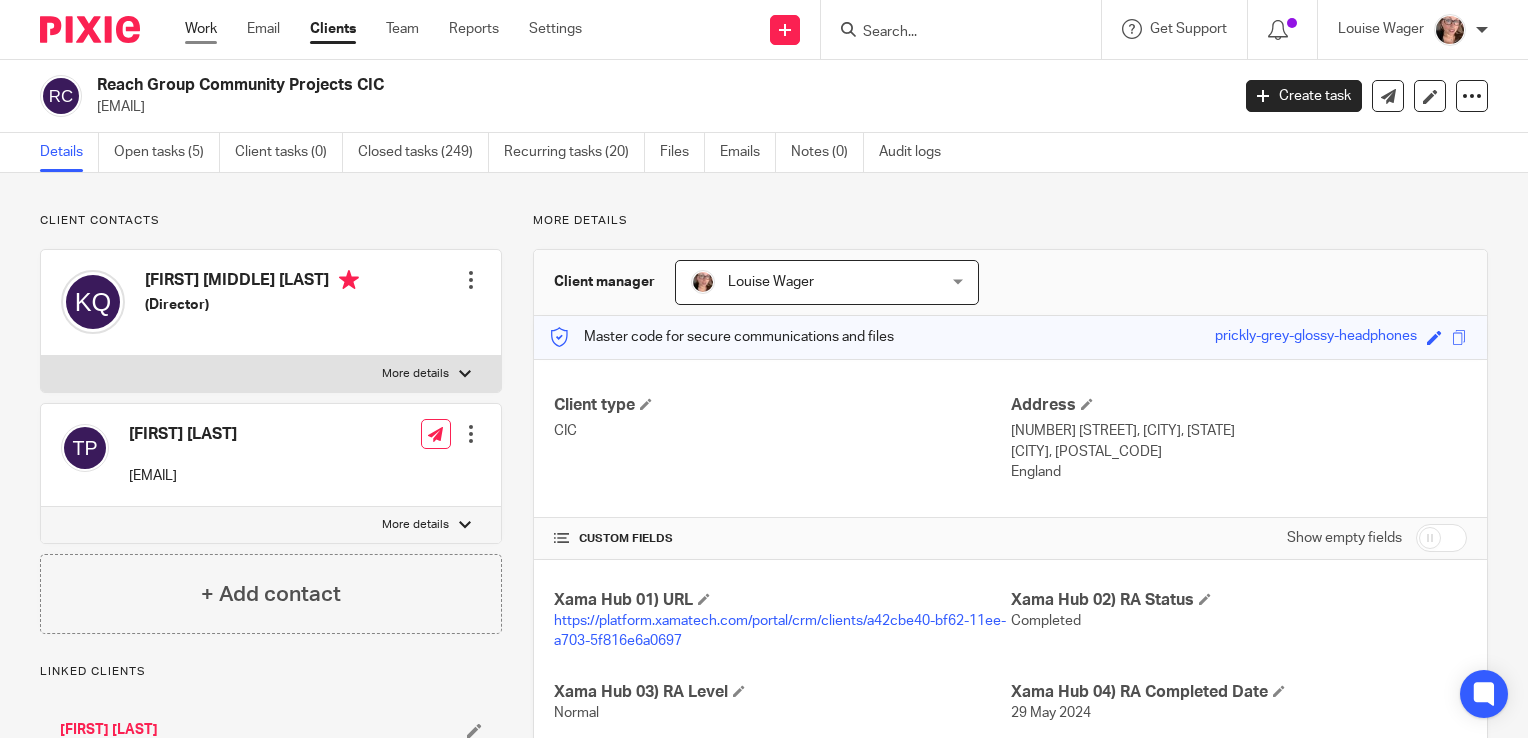 click on "Work" at bounding box center (201, 29) 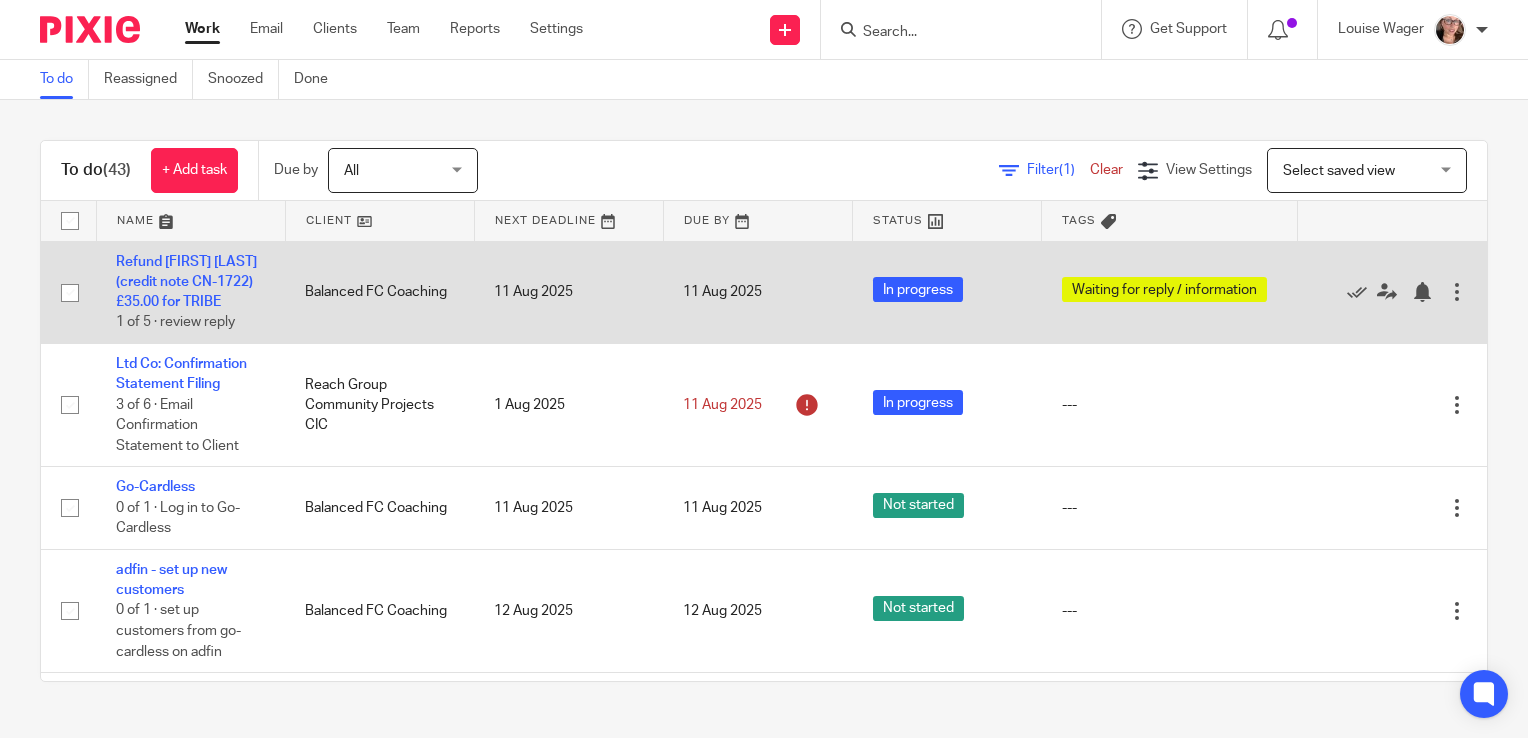 scroll, scrollTop: 0, scrollLeft: 0, axis: both 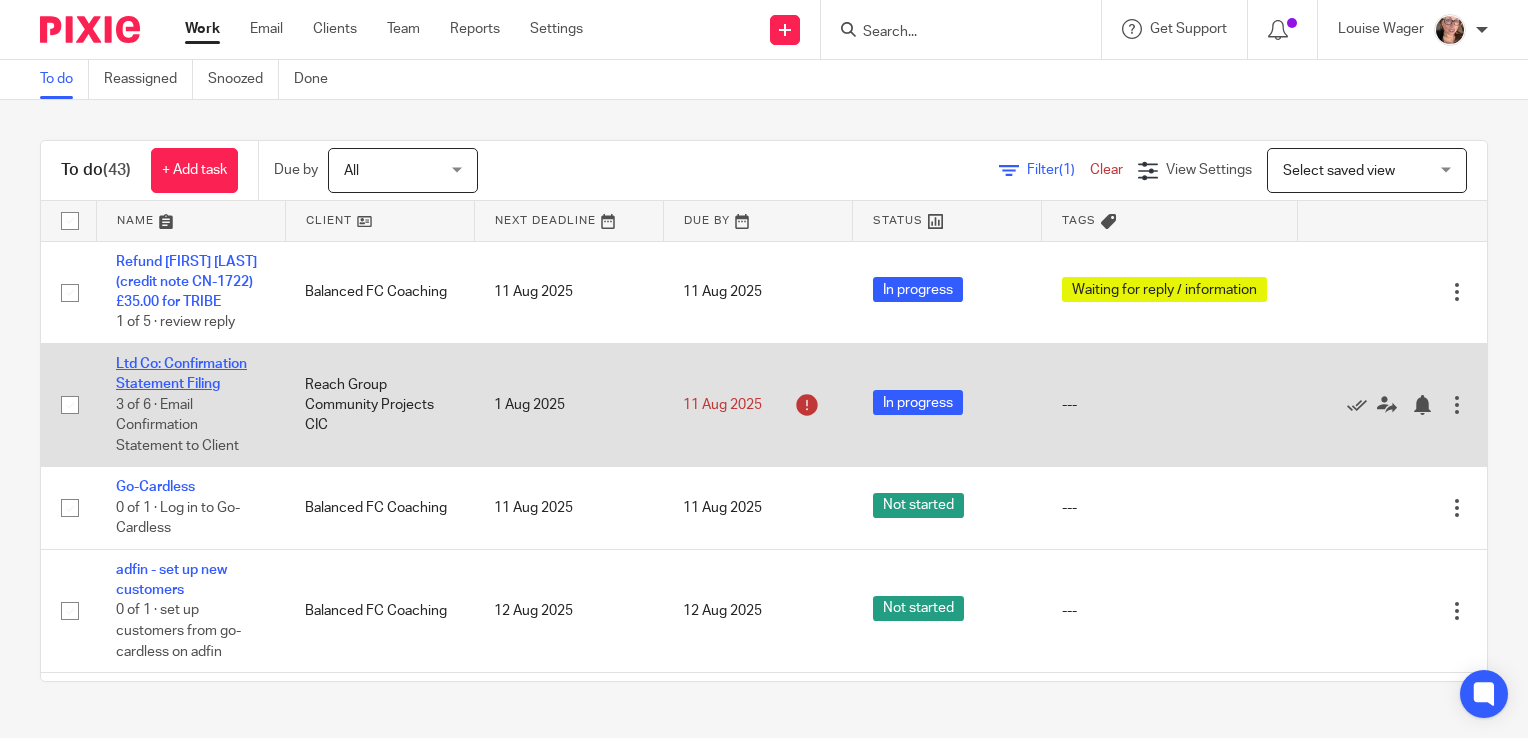 click on "Ltd Co: Confirmation Statement Filing" 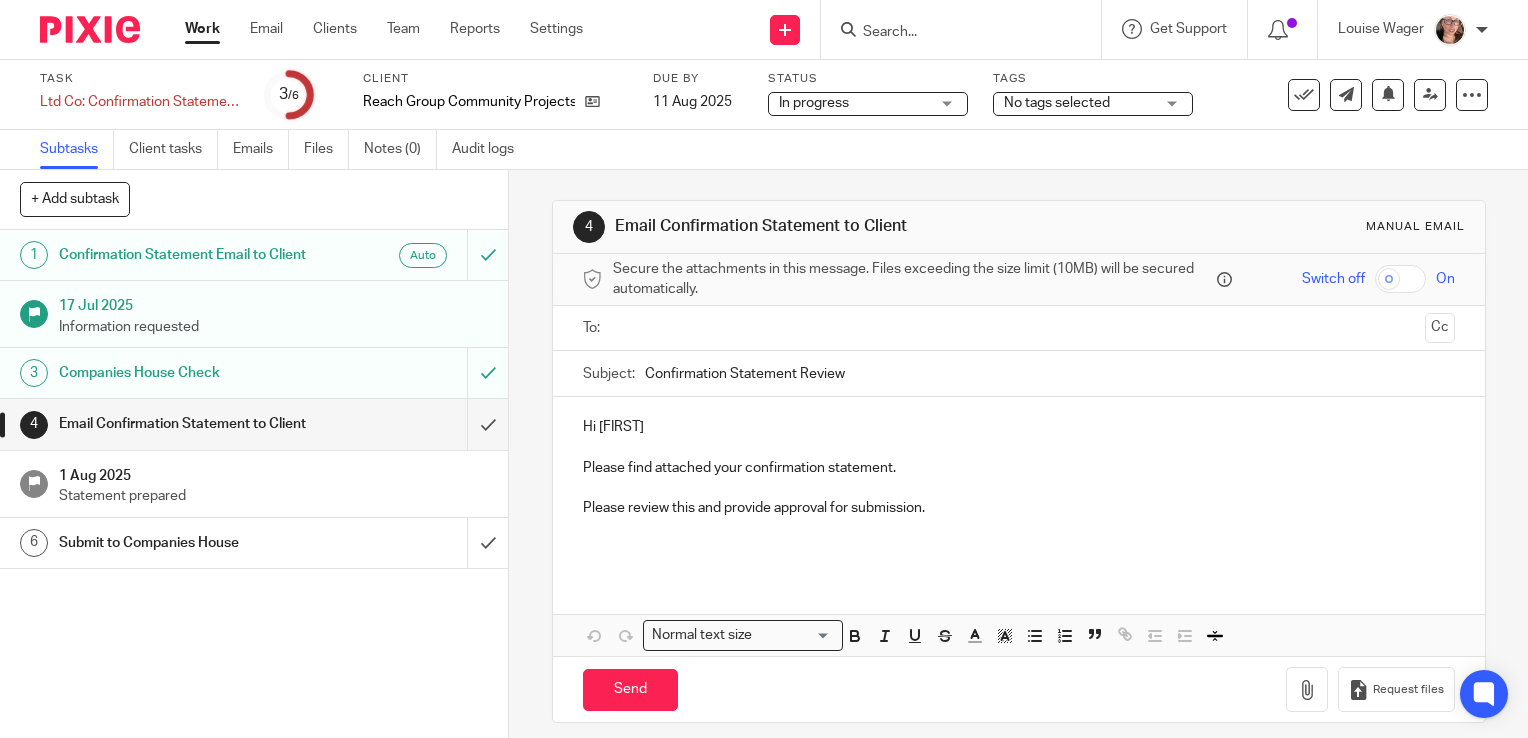 scroll, scrollTop: 0, scrollLeft: 0, axis: both 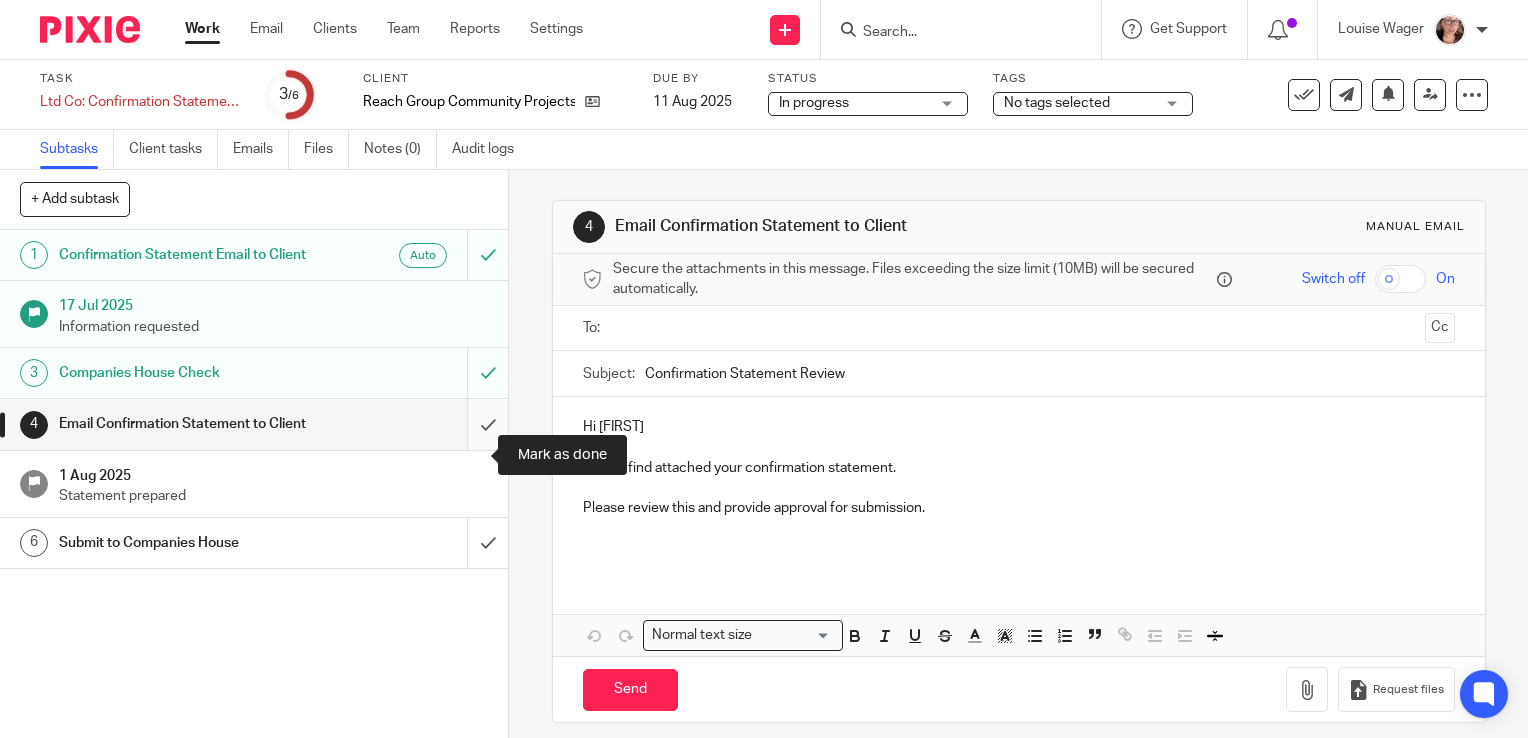 click at bounding box center (254, 424) 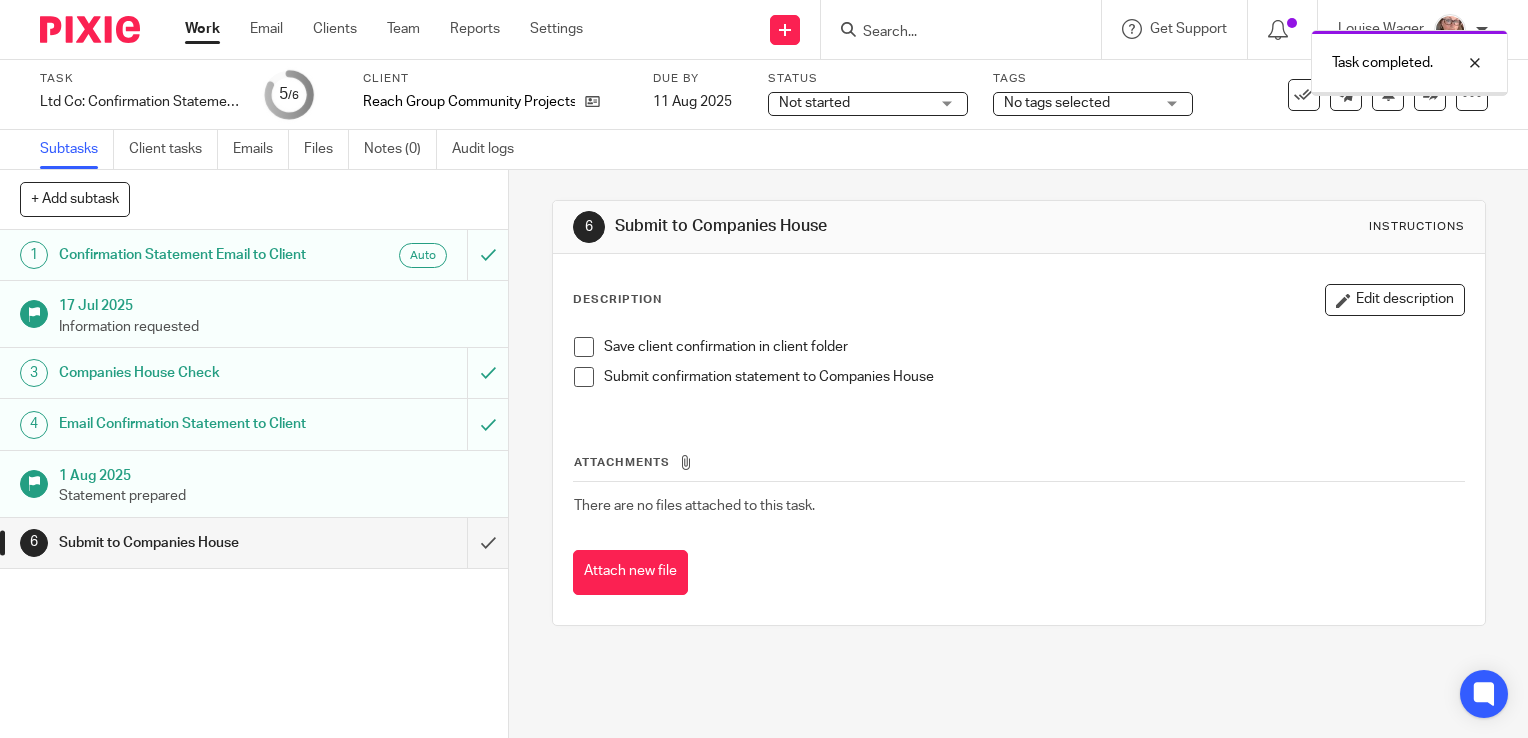 scroll, scrollTop: 0, scrollLeft: 0, axis: both 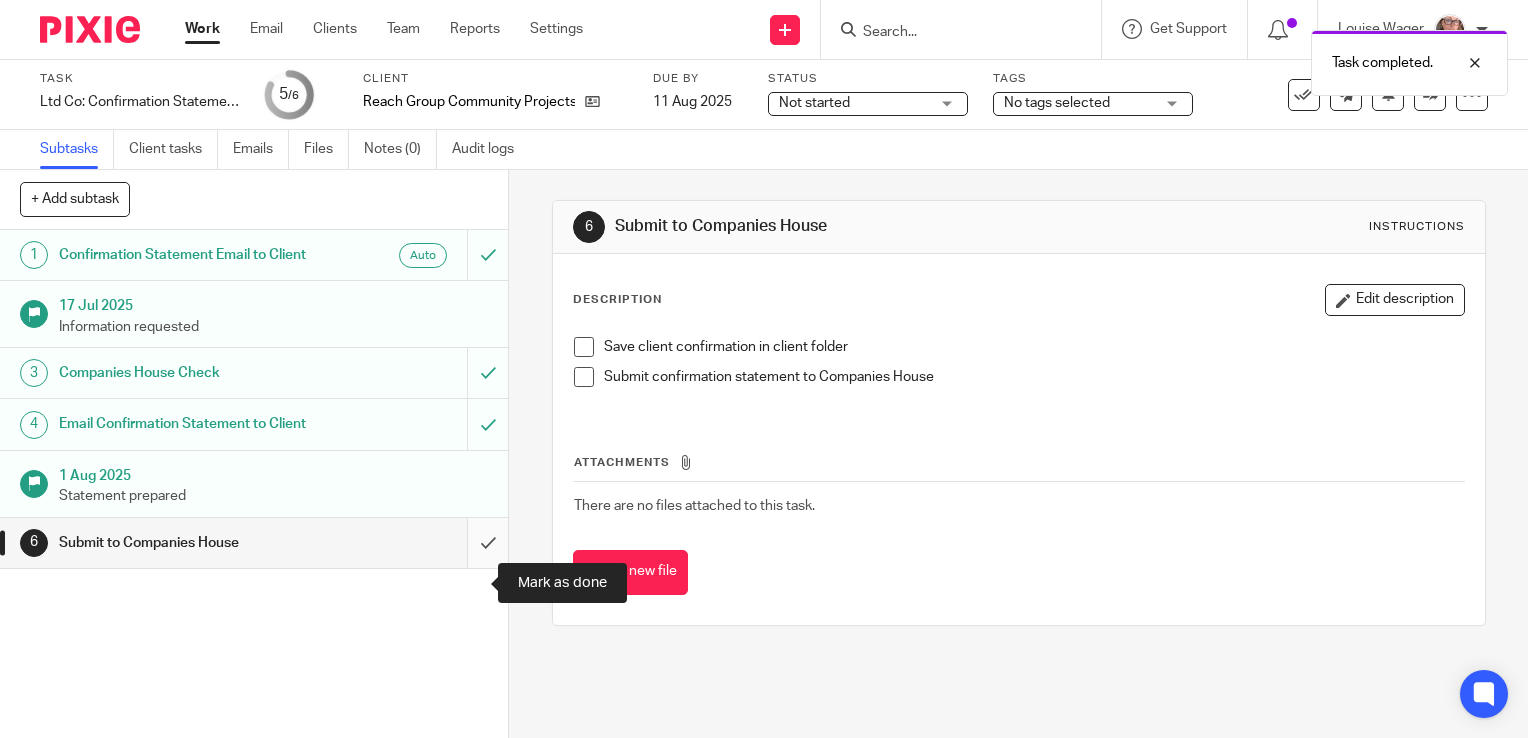 click at bounding box center [254, 543] 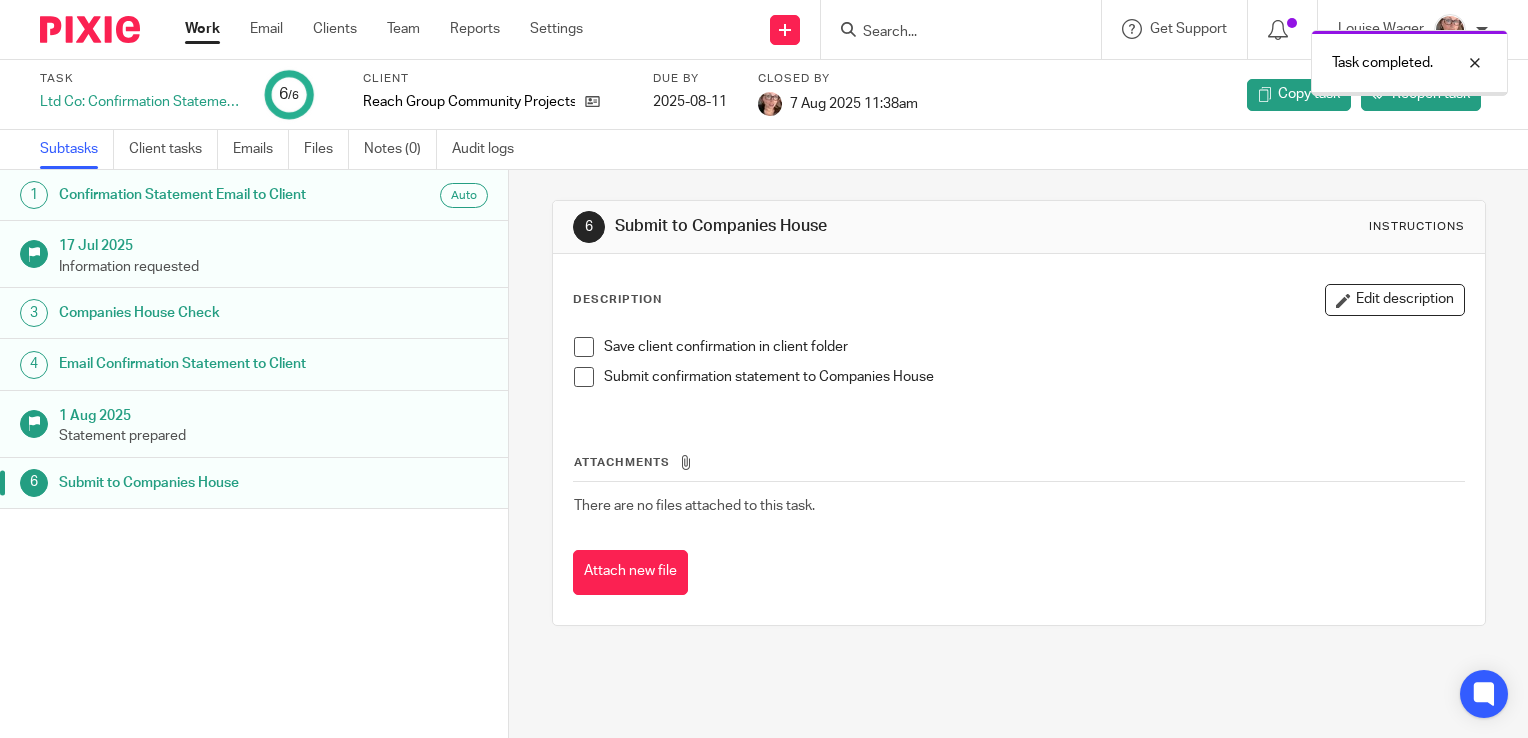 scroll, scrollTop: 0, scrollLeft: 0, axis: both 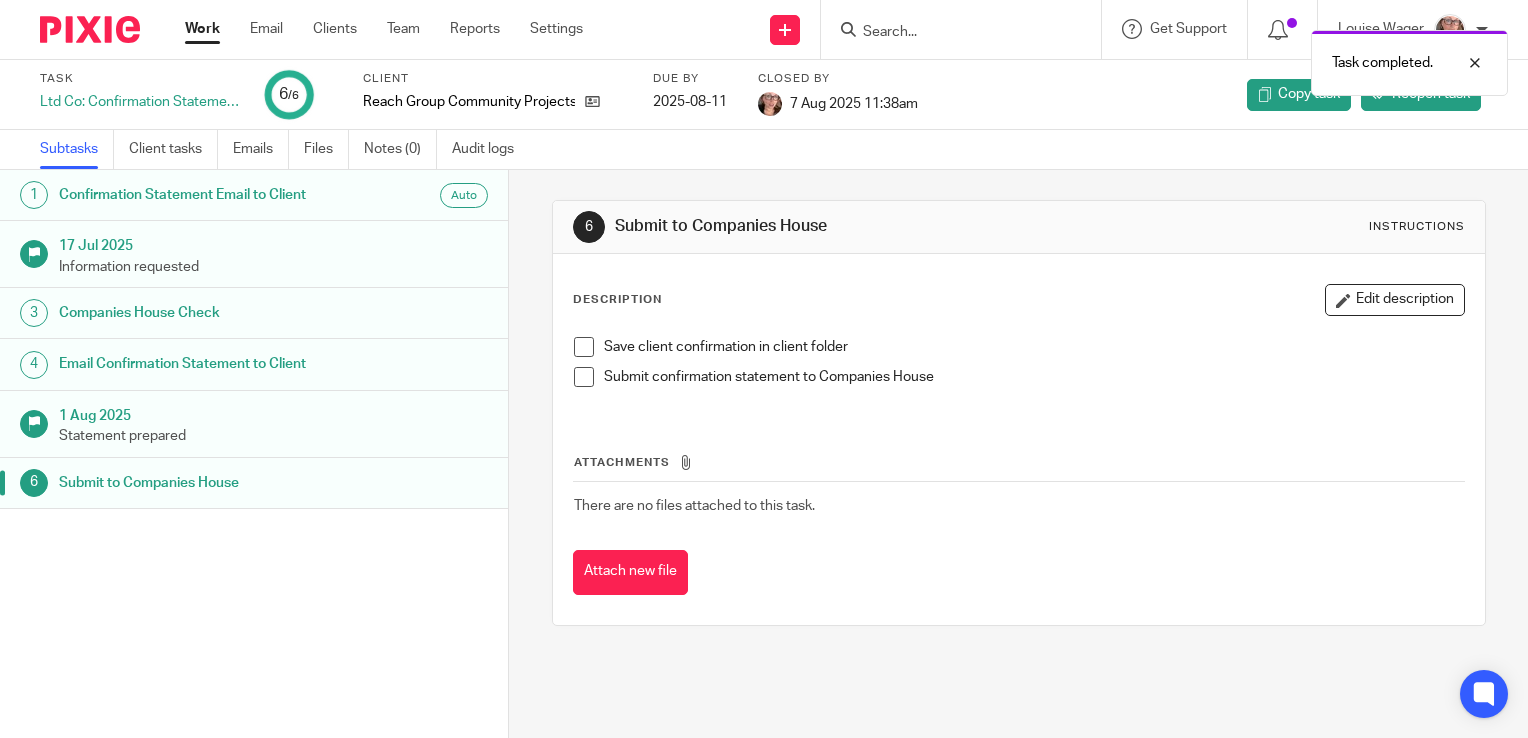 click on "Work" at bounding box center (202, 29) 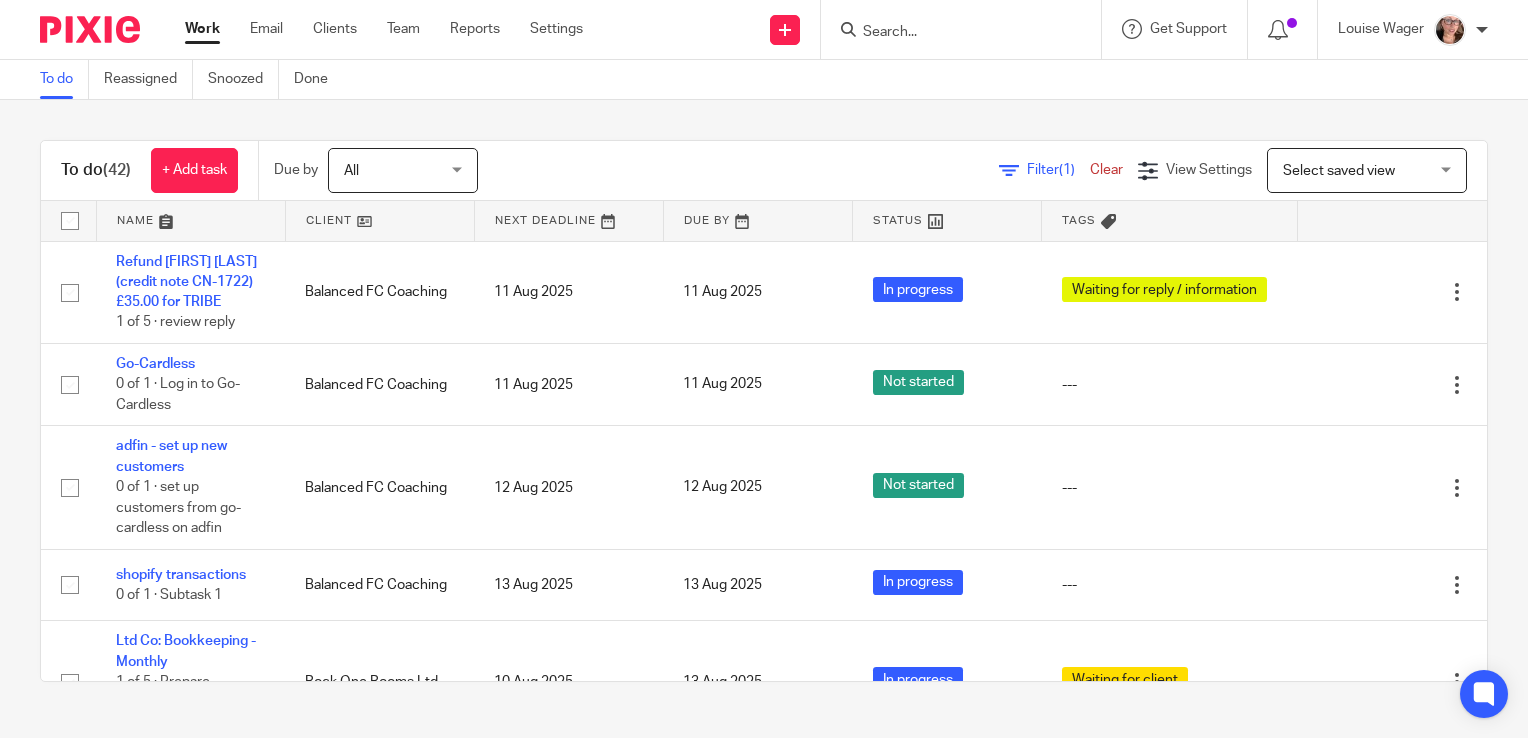 scroll, scrollTop: 0, scrollLeft: 0, axis: both 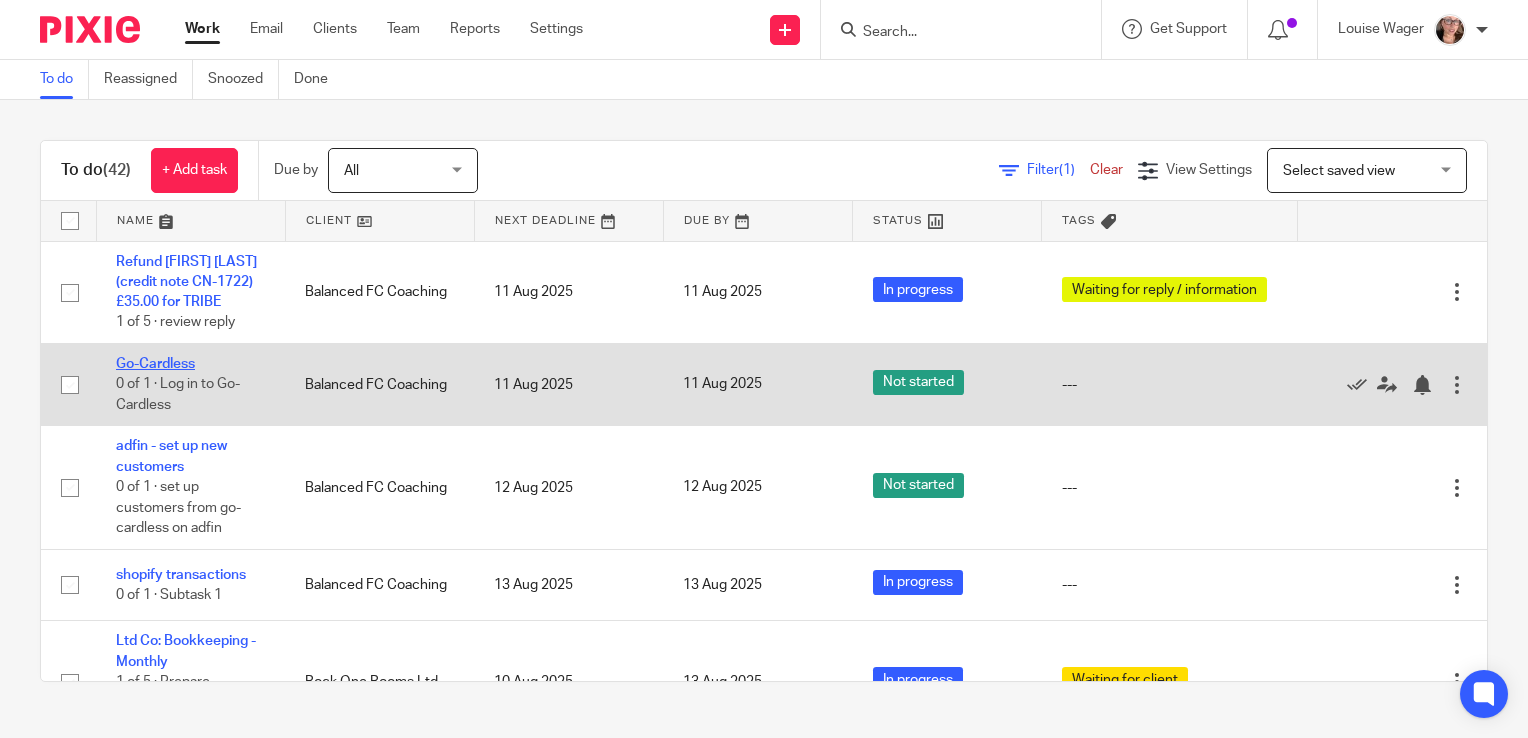 click on "Go-Cardless" 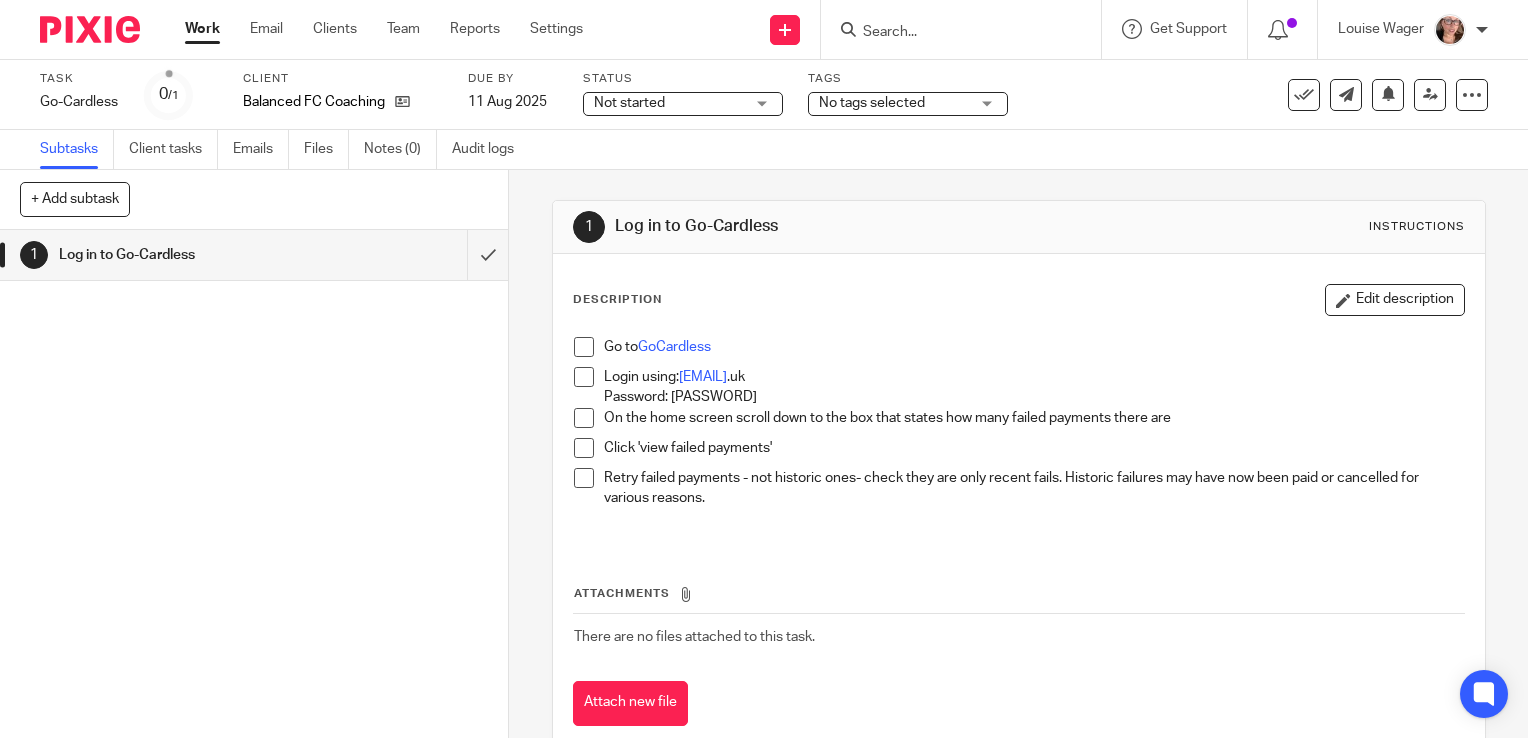 scroll, scrollTop: 0, scrollLeft: 0, axis: both 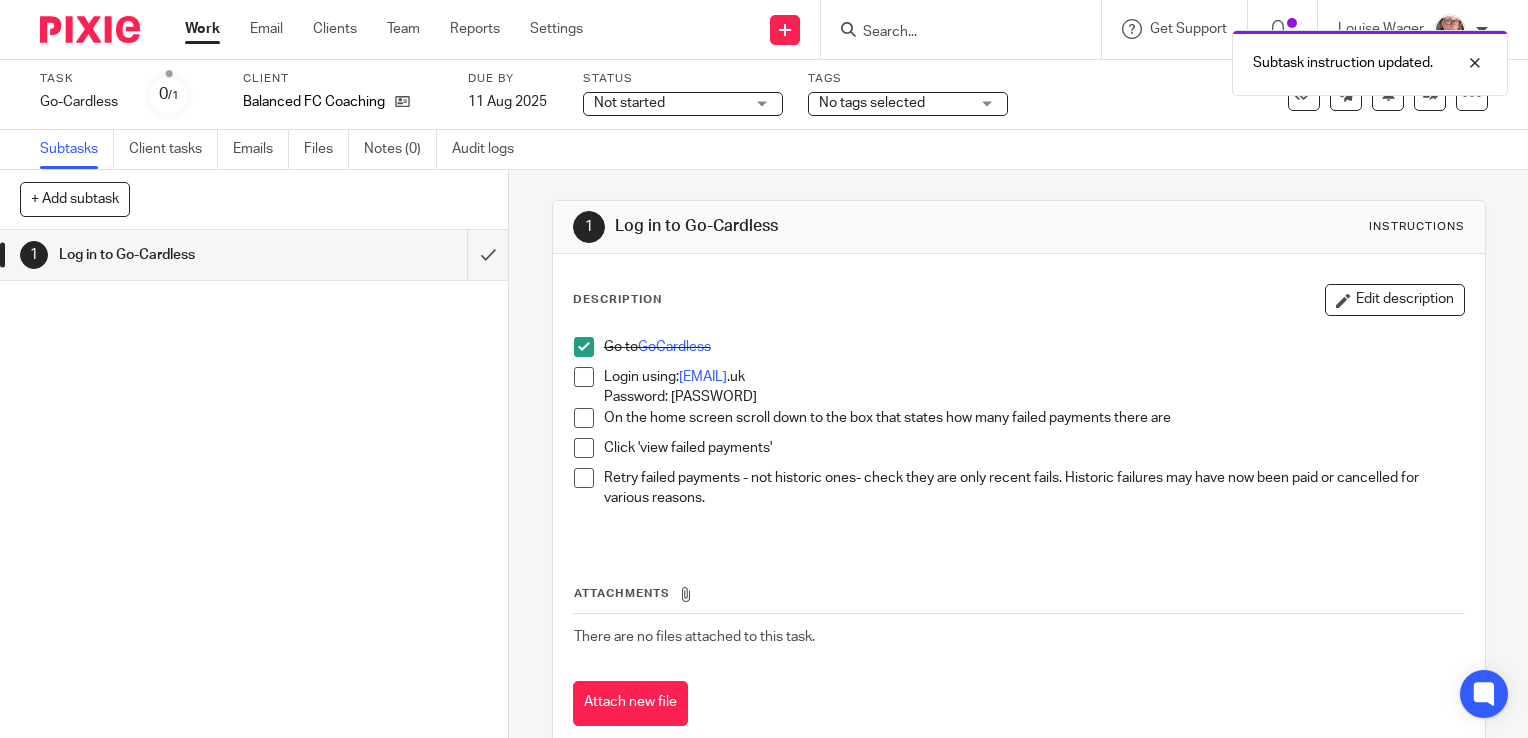click at bounding box center [584, 377] 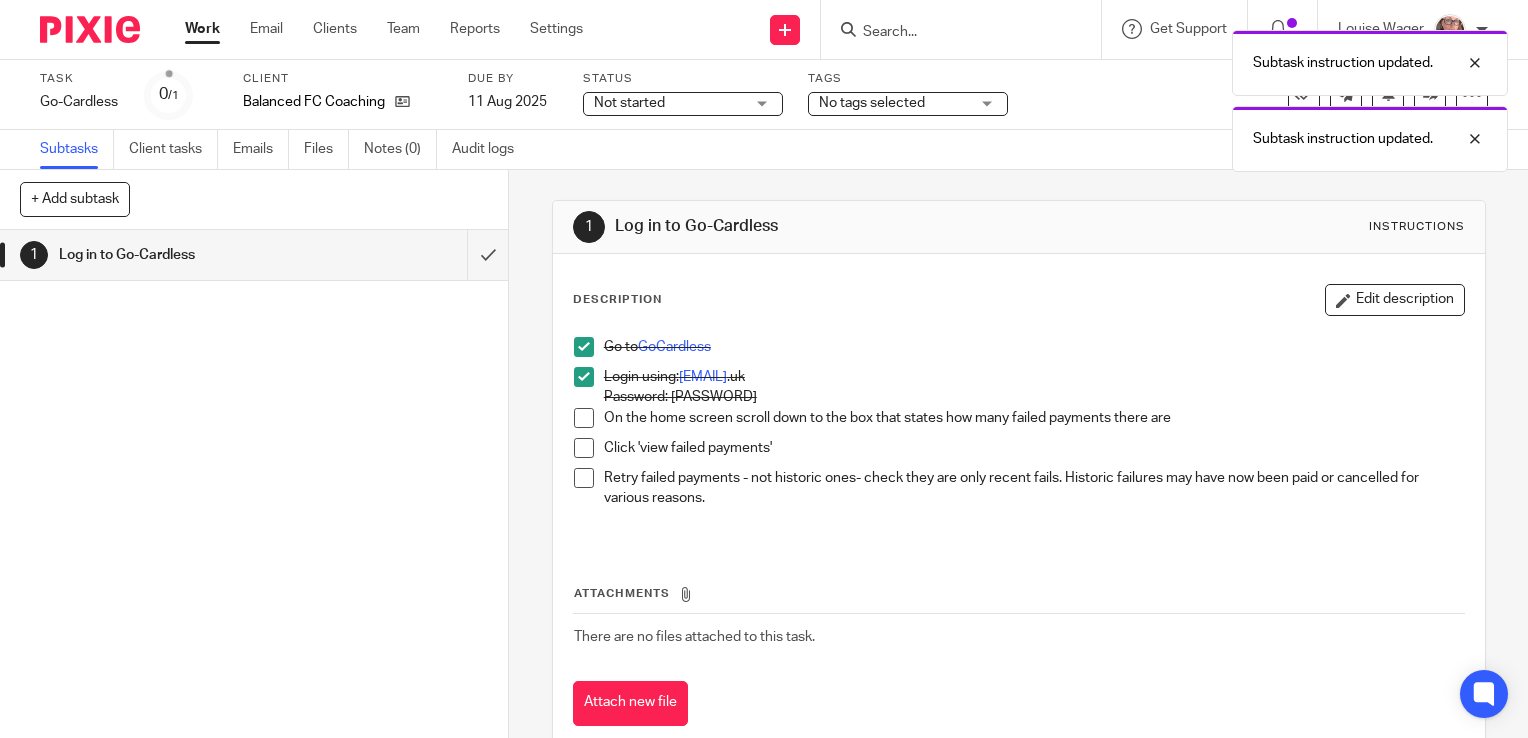 click at bounding box center [584, 418] 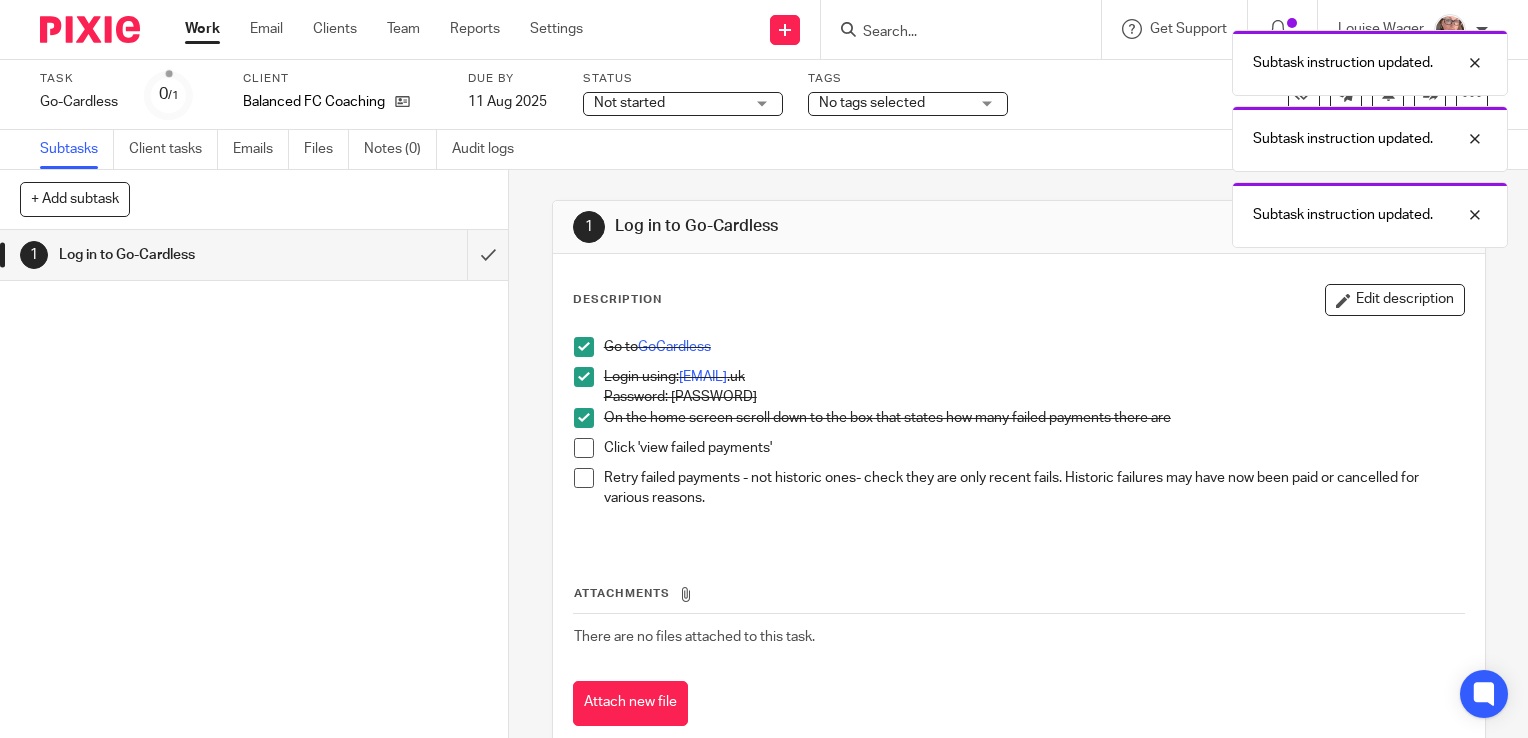 click at bounding box center (584, 448) 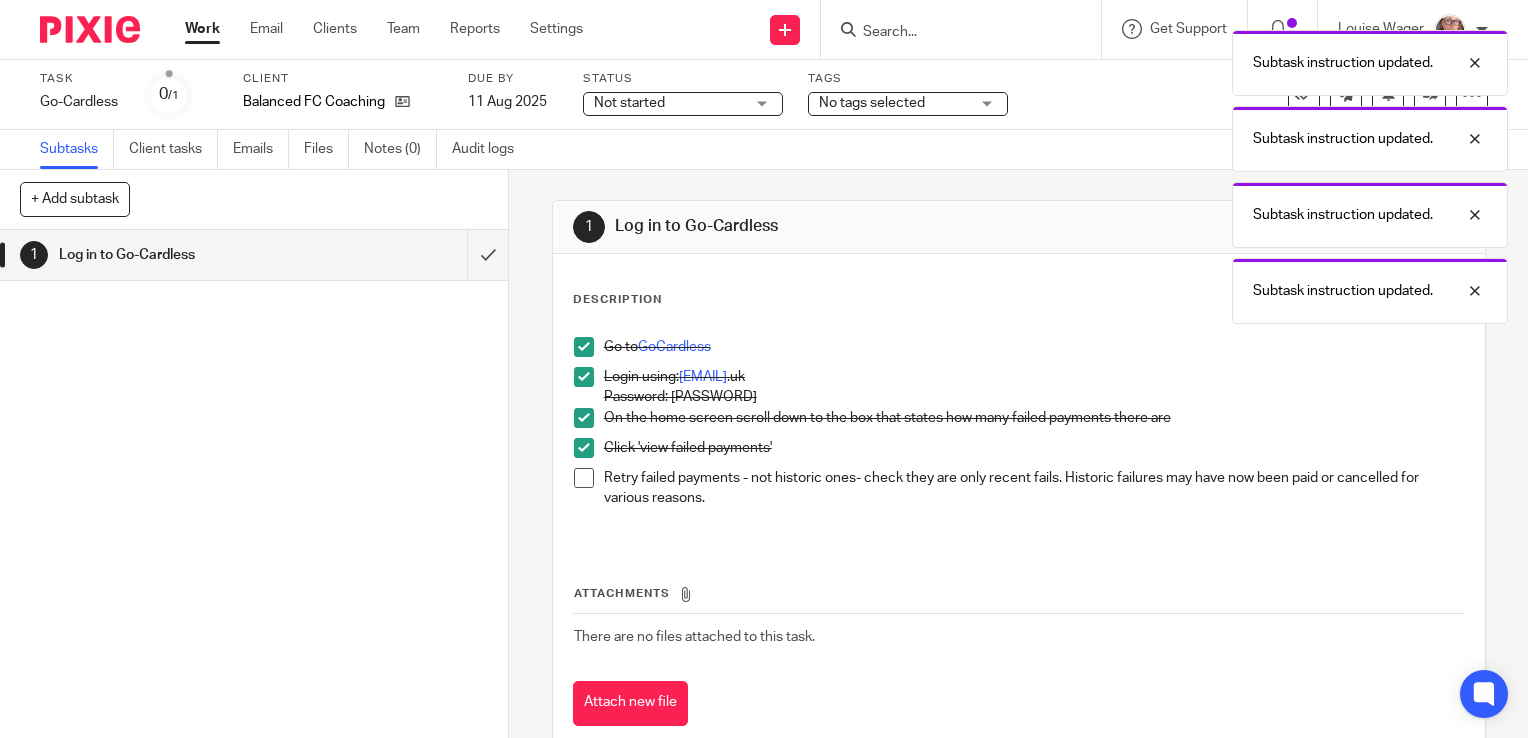 click at bounding box center [584, 478] 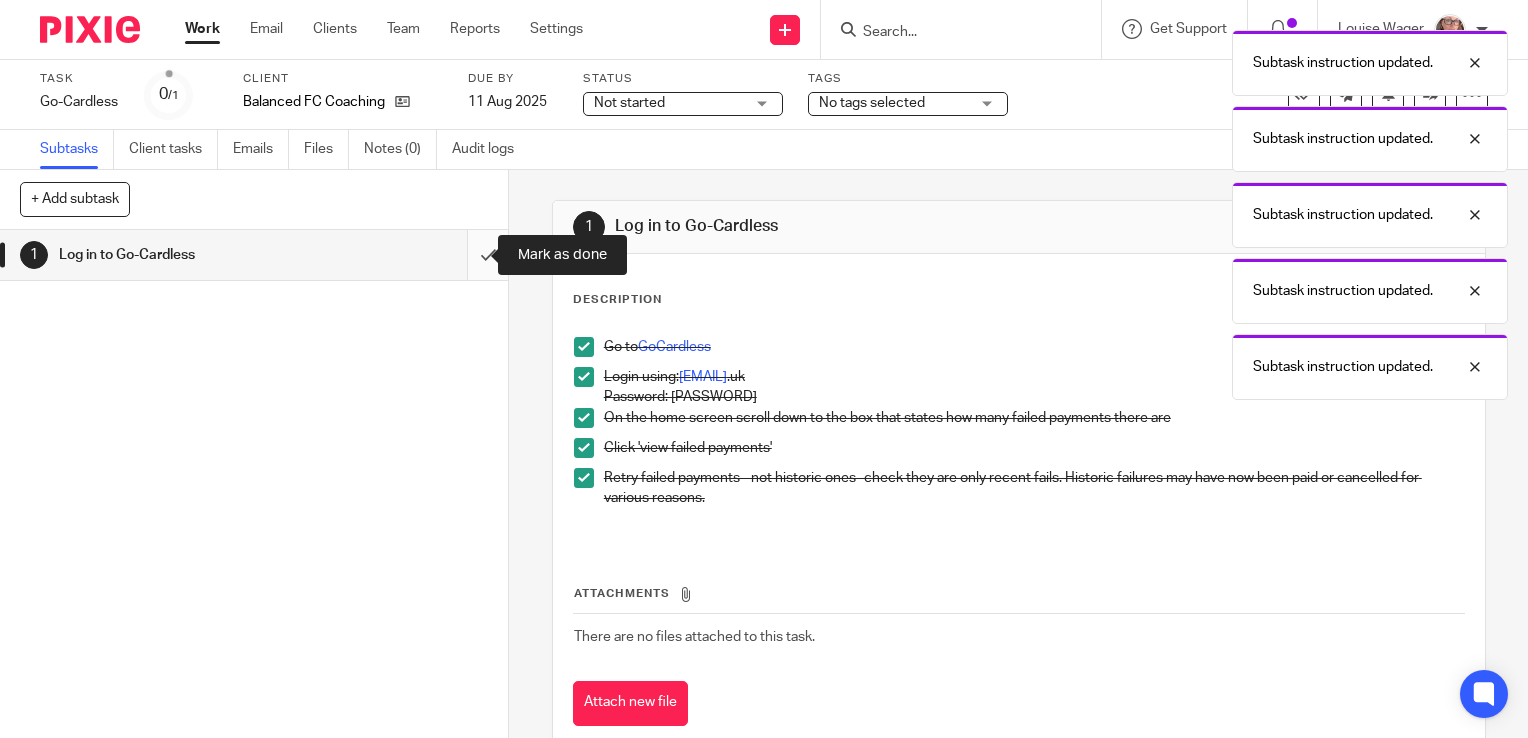 click at bounding box center (254, 255) 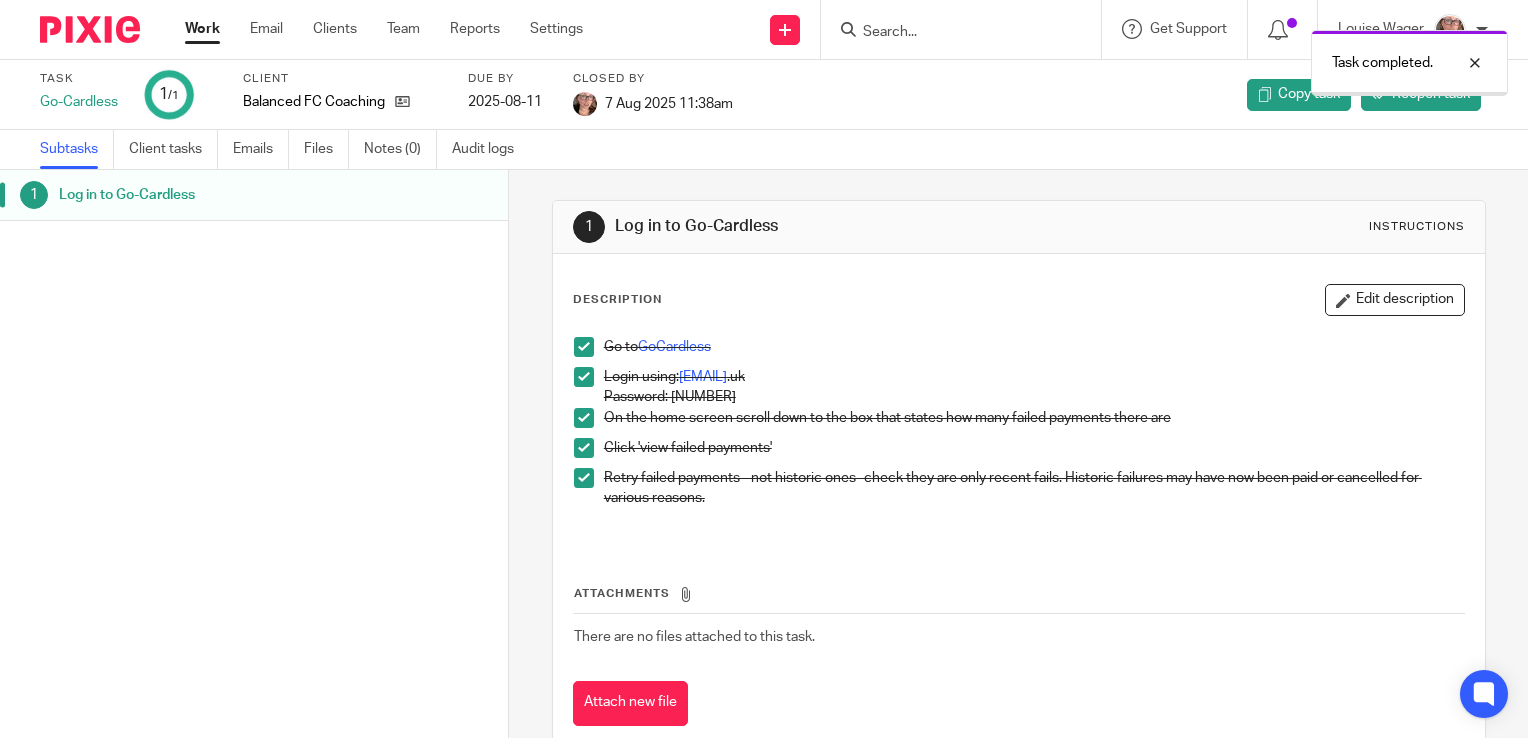 scroll, scrollTop: 0, scrollLeft: 0, axis: both 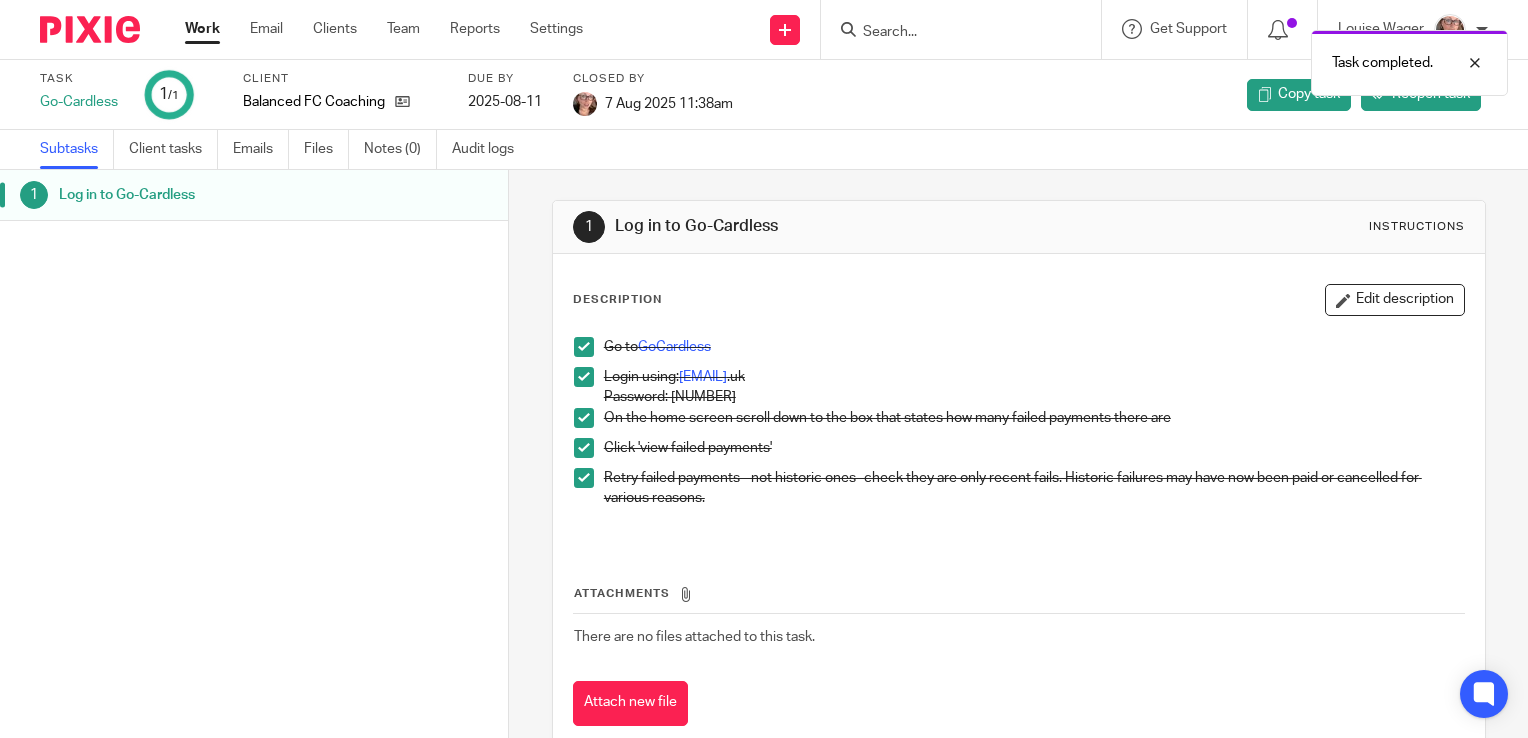 click on "Work" at bounding box center [202, 29] 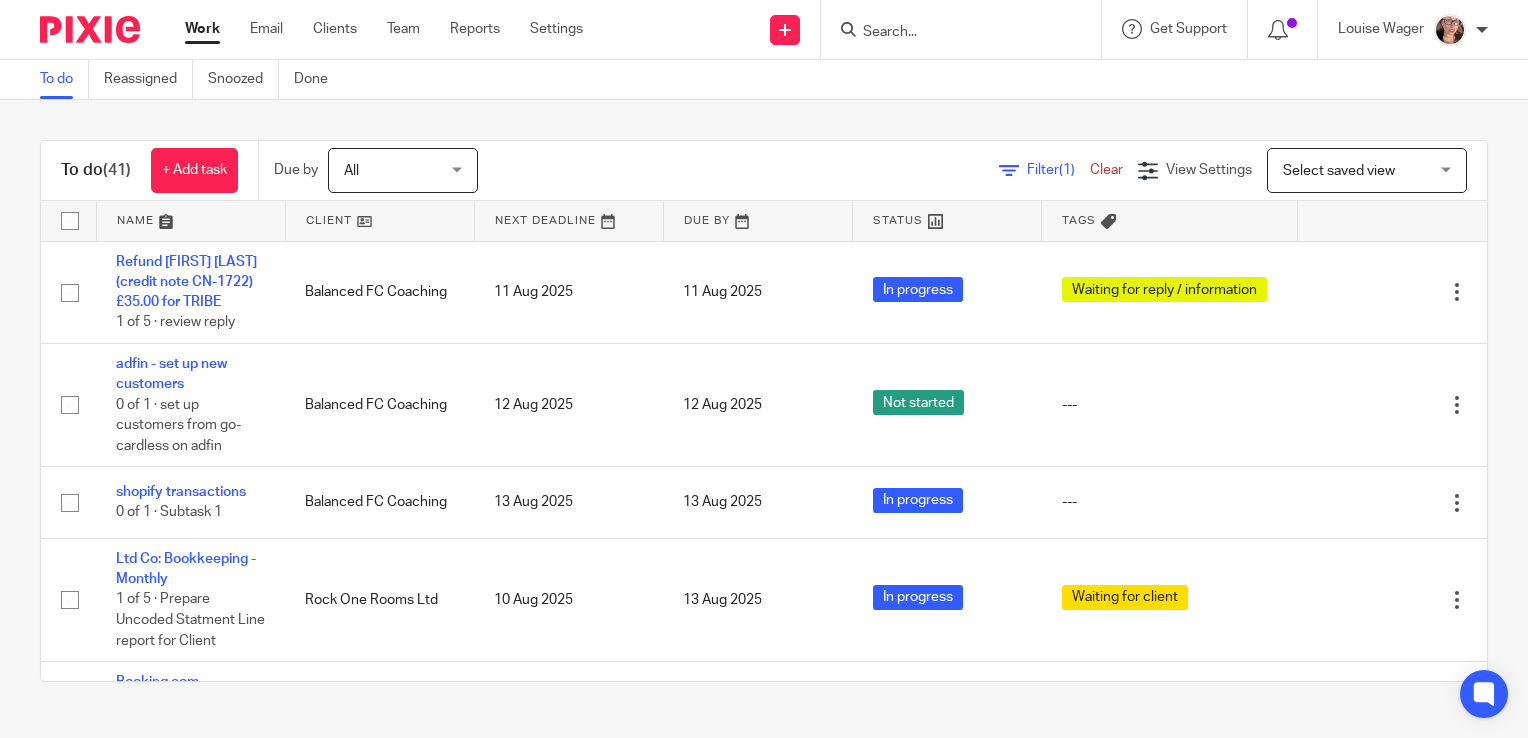 scroll, scrollTop: 0, scrollLeft: 0, axis: both 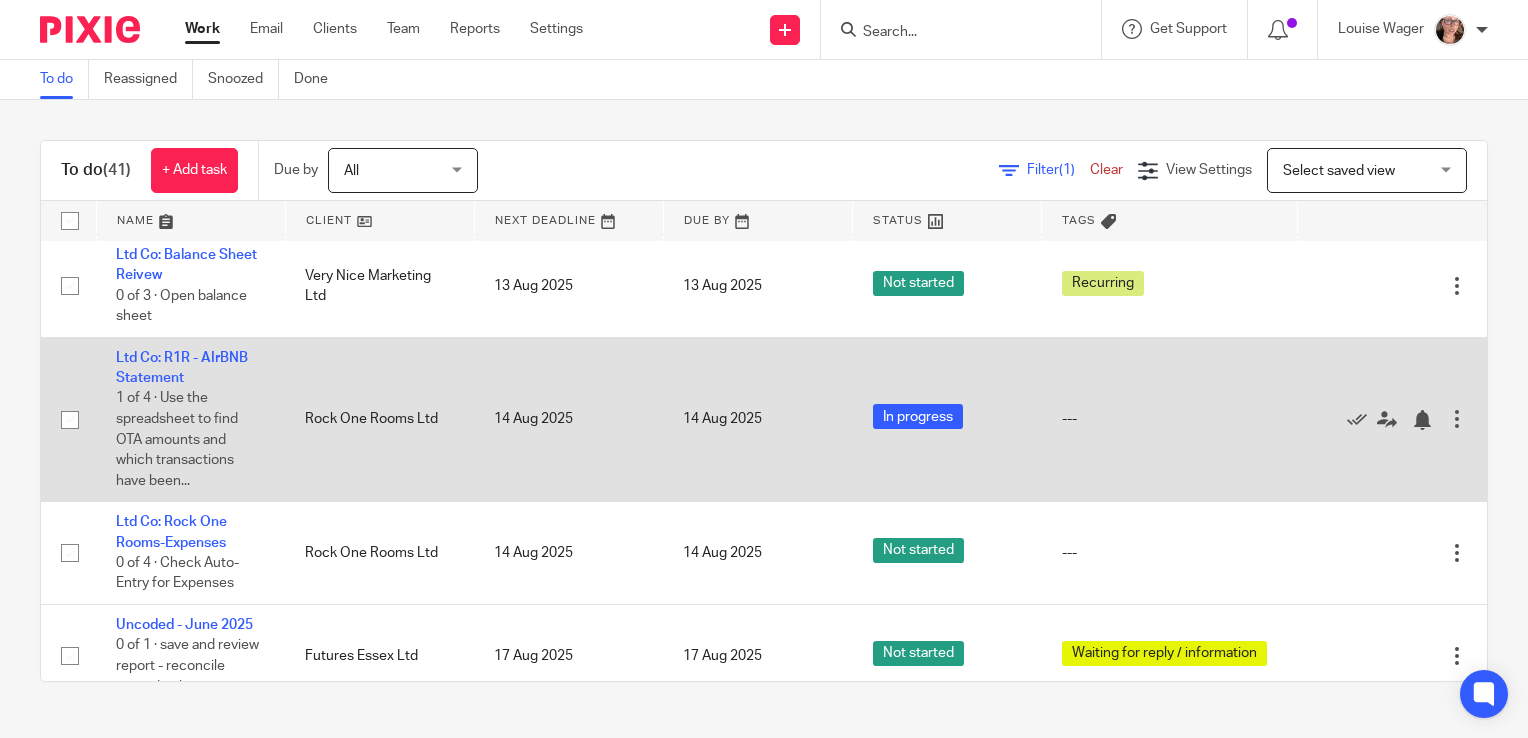 click on "Ltd Co: R1R - AIrBNB Statement
1
of
4 ·
Use the spreadsheet to find OTA amounts and which transactions have been..." at bounding box center (190, 419) 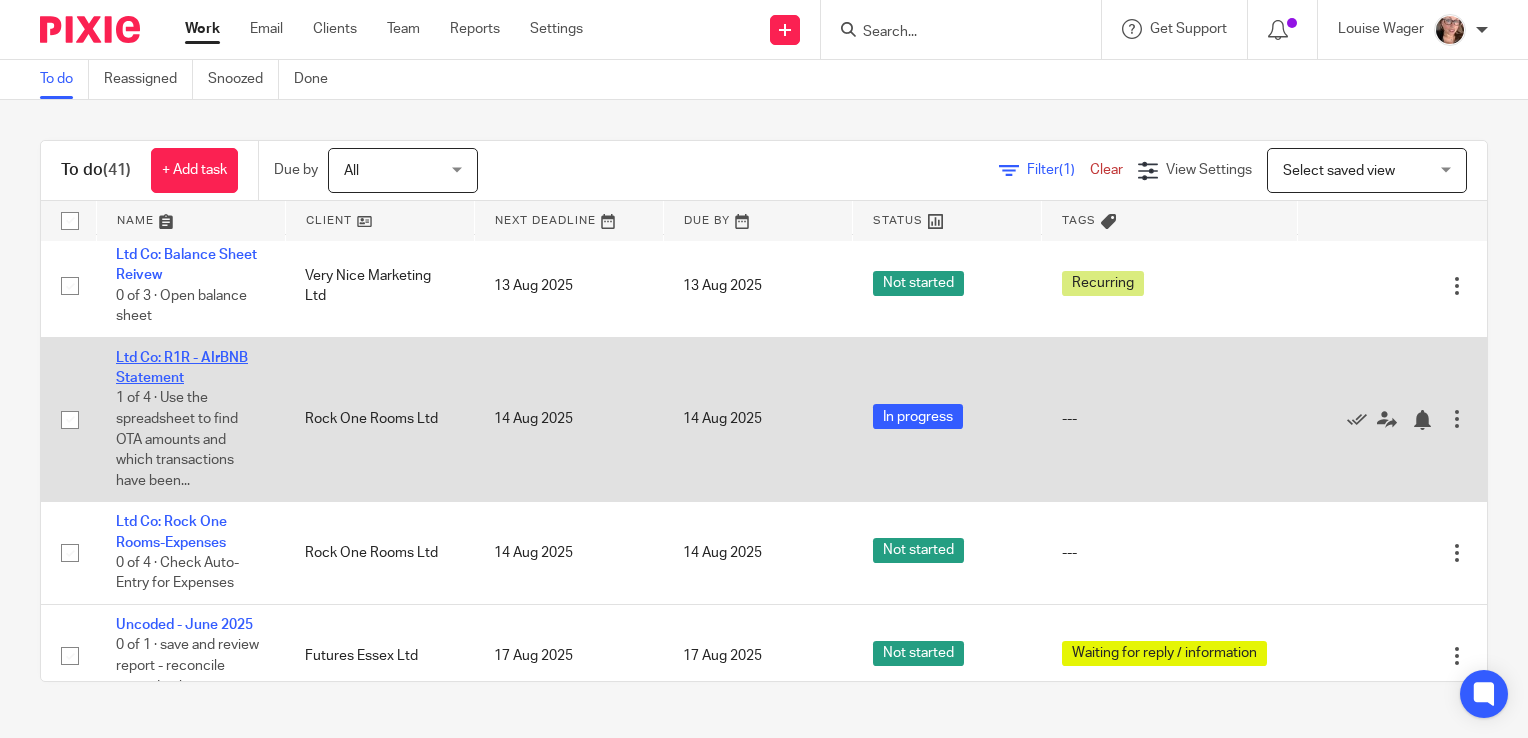 click on "Ltd Co: R1R - AIrBNB Statement" at bounding box center (182, 368) 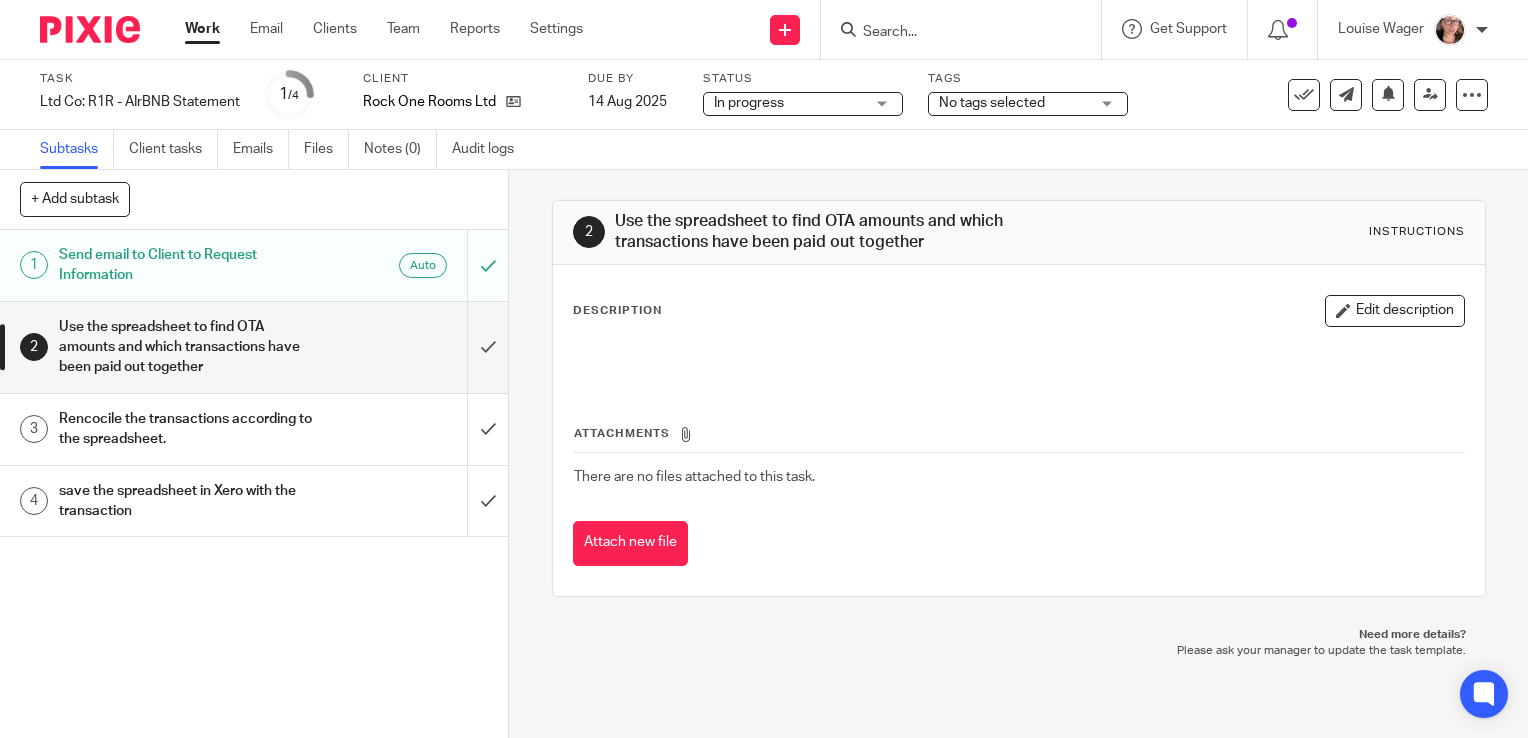scroll, scrollTop: 0, scrollLeft: 0, axis: both 